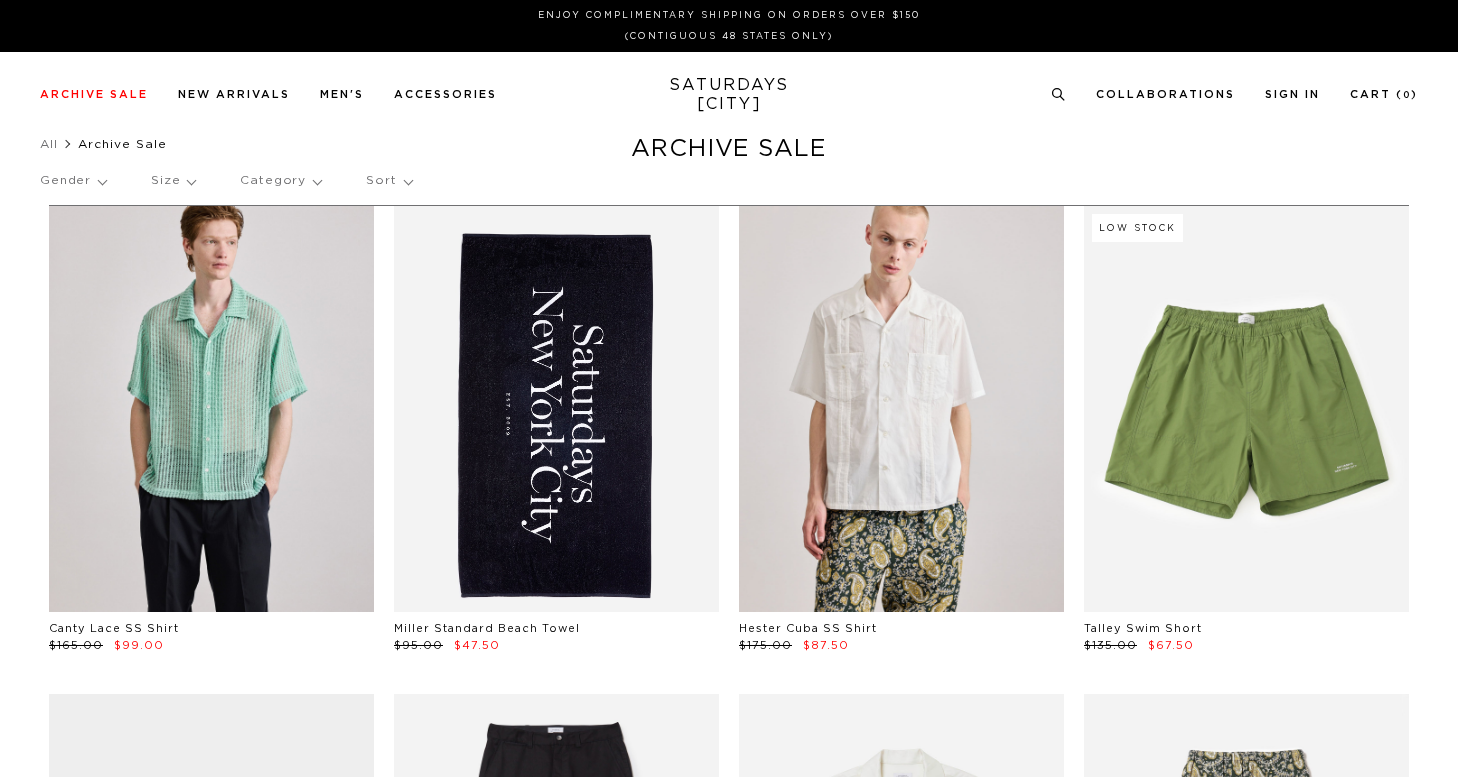 scroll, scrollTop: 0, scrollLeft: 0, axis: both 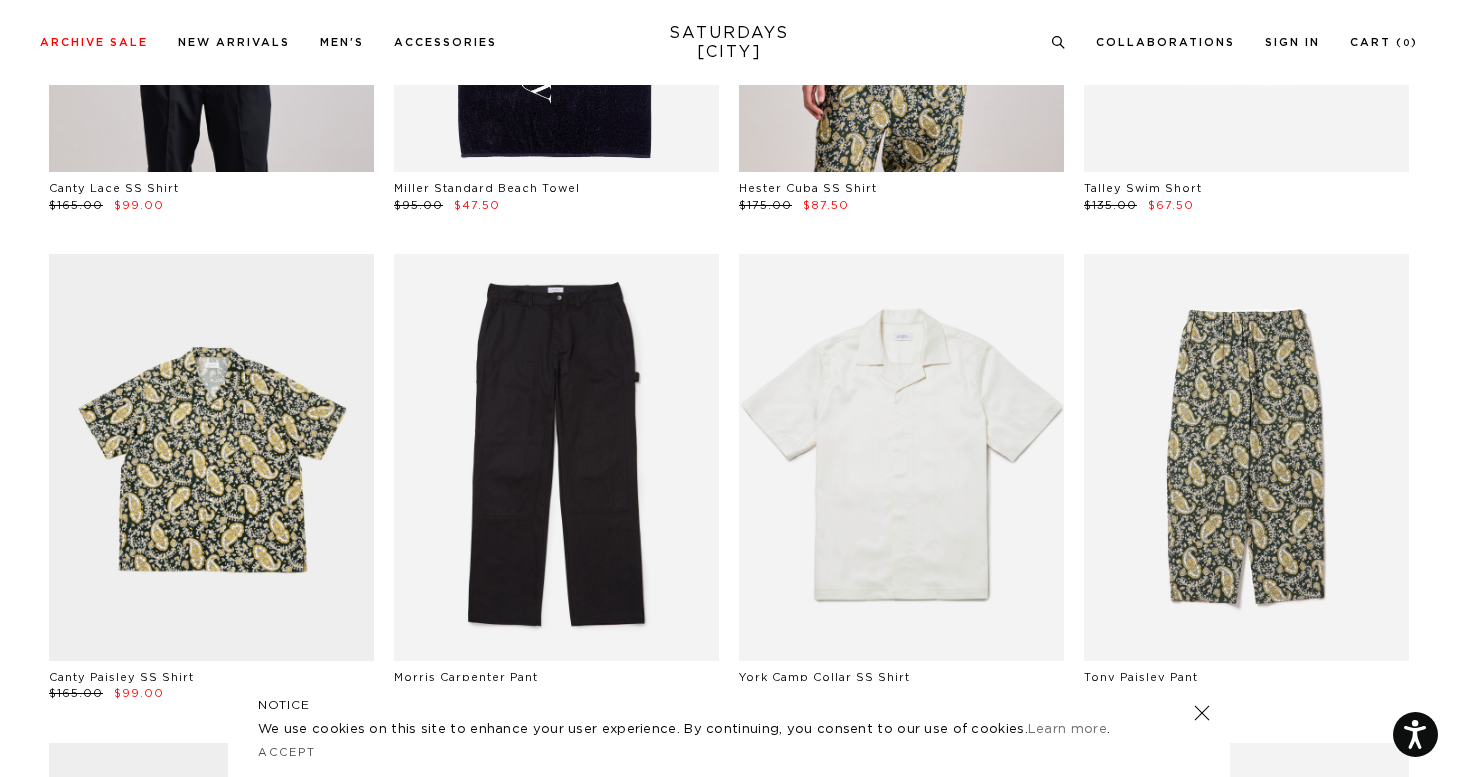 click on "Canty Lace SS Shirt   $165.00   $99.00                   Miller Standard Beach Towel   $95.00   $47.50                   Hester Cuba SS Shirt   $175.00   $87.50     Low Stock               Talley Swim Short   $135.00   $67.50                   Canty Paisley SS Shirt   $165.00   $99.00                   Morris Carpenter Pant   $225.00   $112.50                   York Camp Collar SS Shirt   $155.00   $77.50                   Tony Paisley Pant   $175.00   $105.00                   Mesh Stripe Relaxed SS Tee   $115.00   $69.00                   Merino Jersey Standard SS Tee   $95.00   $38.00                   Mario Pigment Dye Short   $115.00   $46.00     Low Stock               Bruce Broken Stripe SS Shirt   $165.00   $99.00                   Ringer Relaxed SS Tee   $85.00   $51.00                   Timothy Floral Impressions Swim Shorts   $135.00   $54.00                   Canty Lace SS Shirt   $165.00   $99.00                   Canty Bird SS Shirt" at bounding box center [729, 26890] 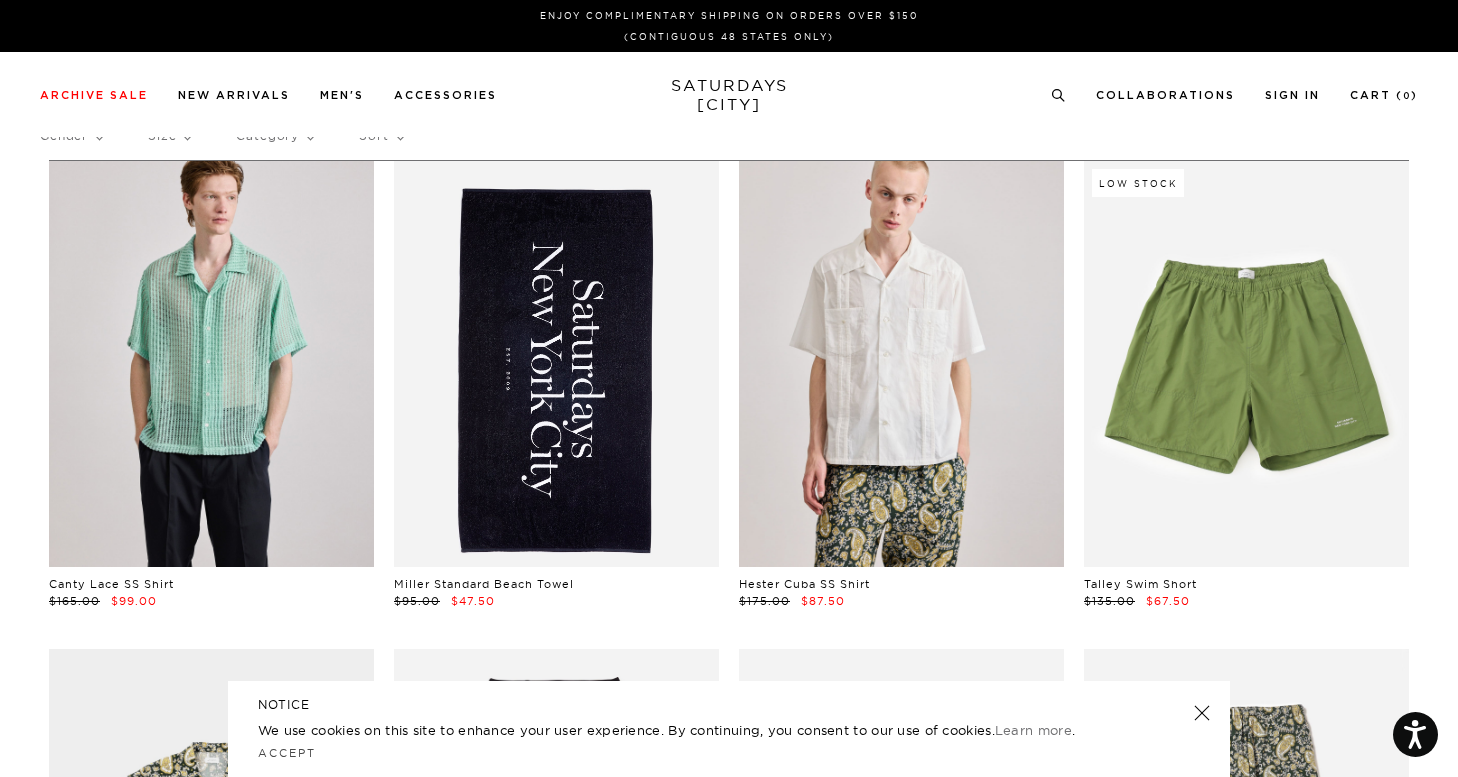 scroll, scrollTop: 0, scrollLeft: 0, axis: both 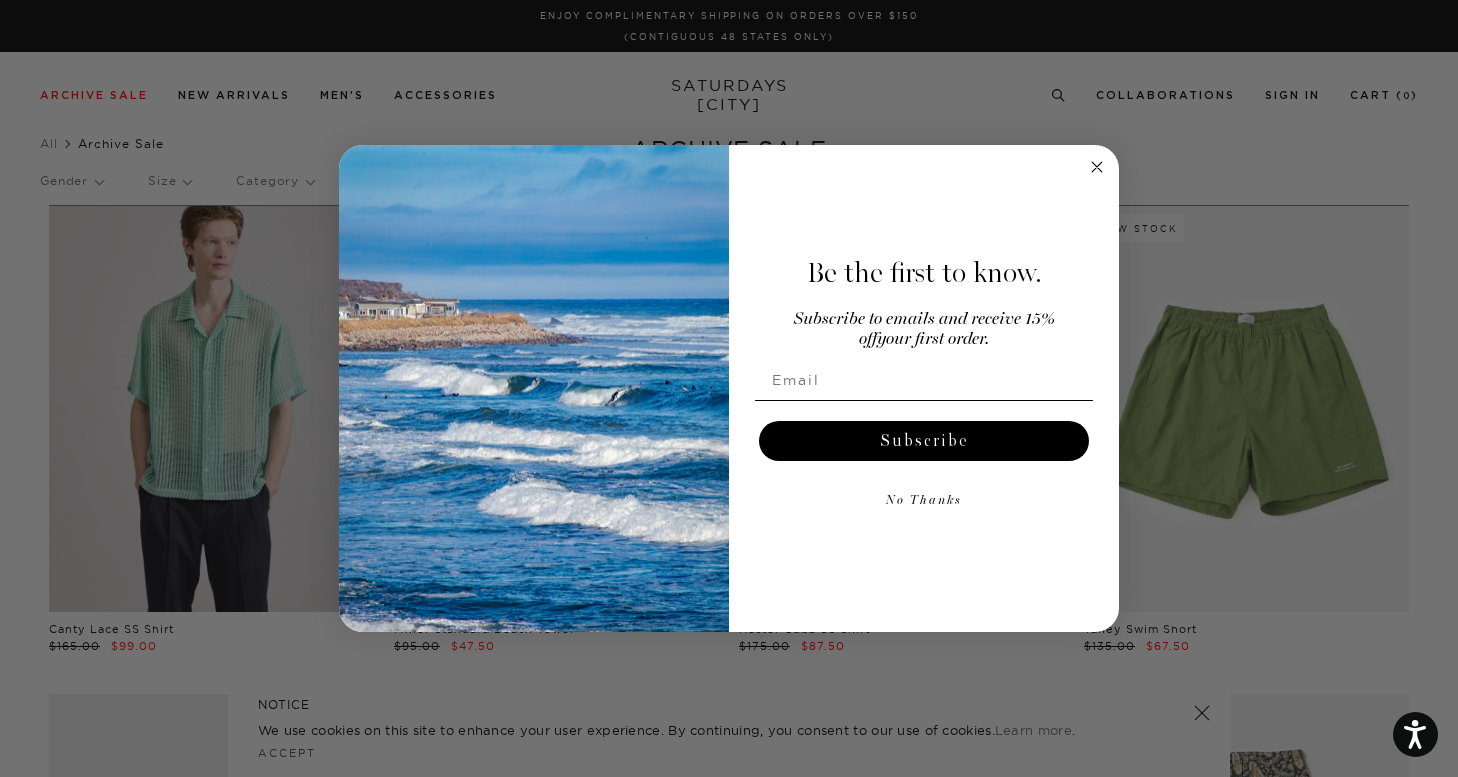 click at bounding box center [1097, 167] 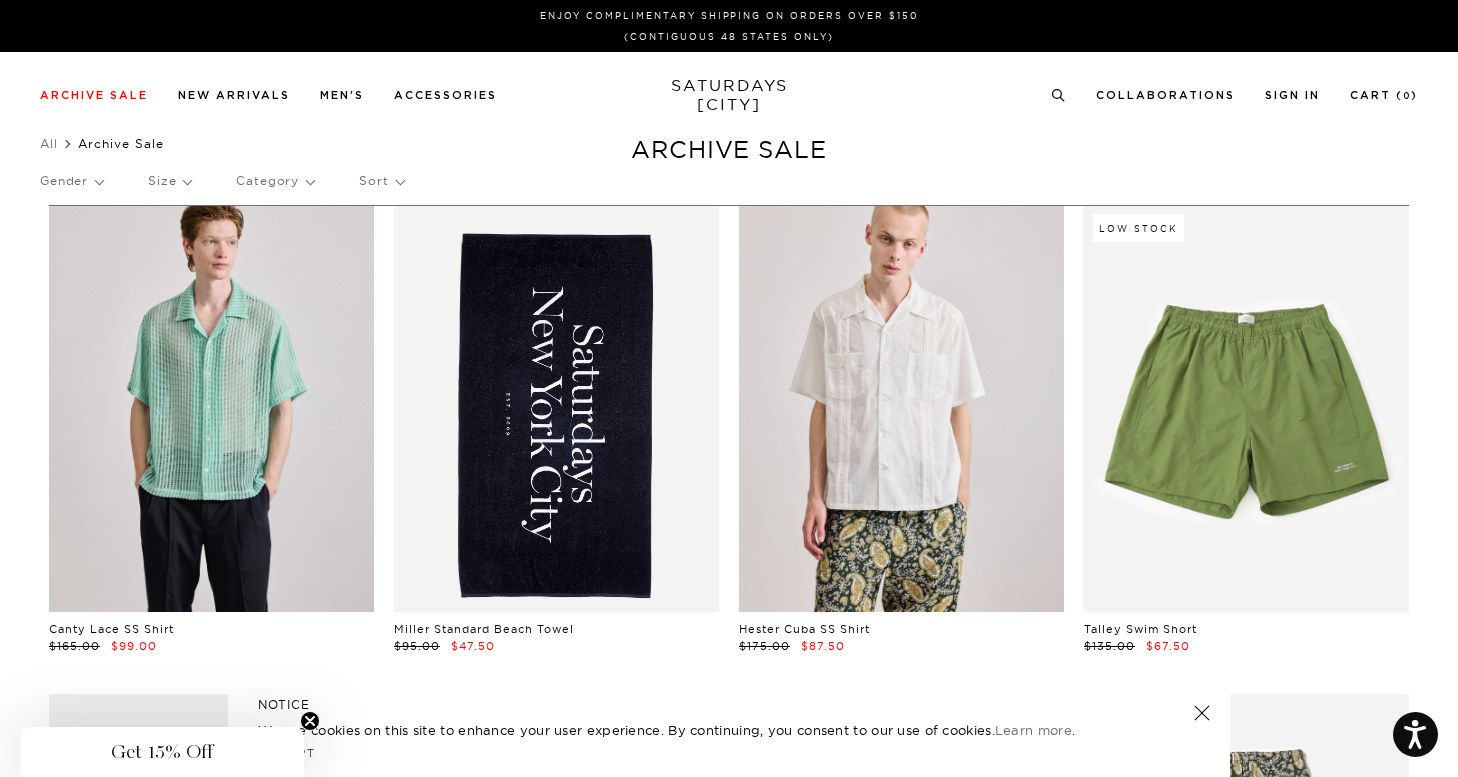 drag, startPoint x: 0, startPoint y: 0, endPoint x: 278, endPoint y: 185, distance: 333.92963 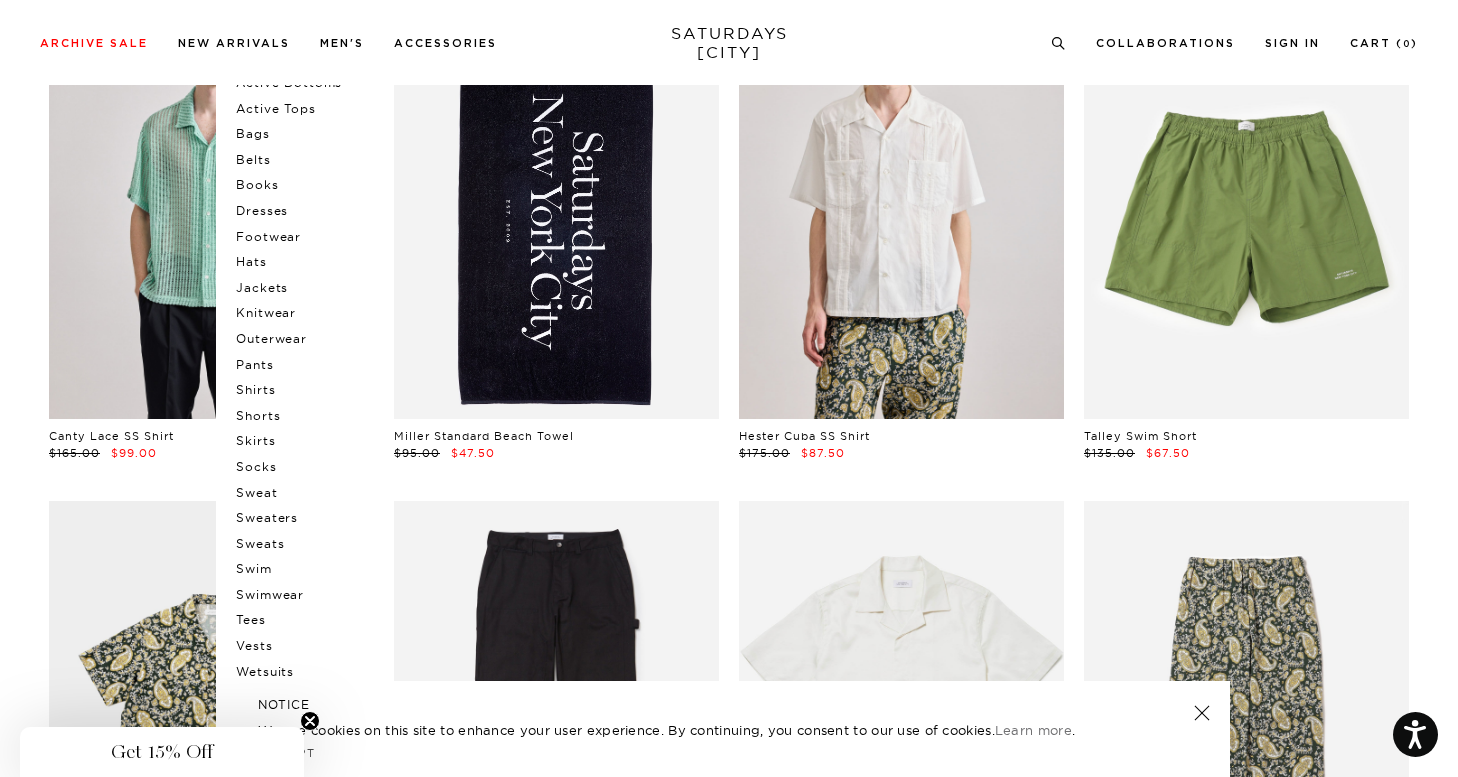 scroll, scrollTop: 214, scrollLeft: 0, axis: vertical 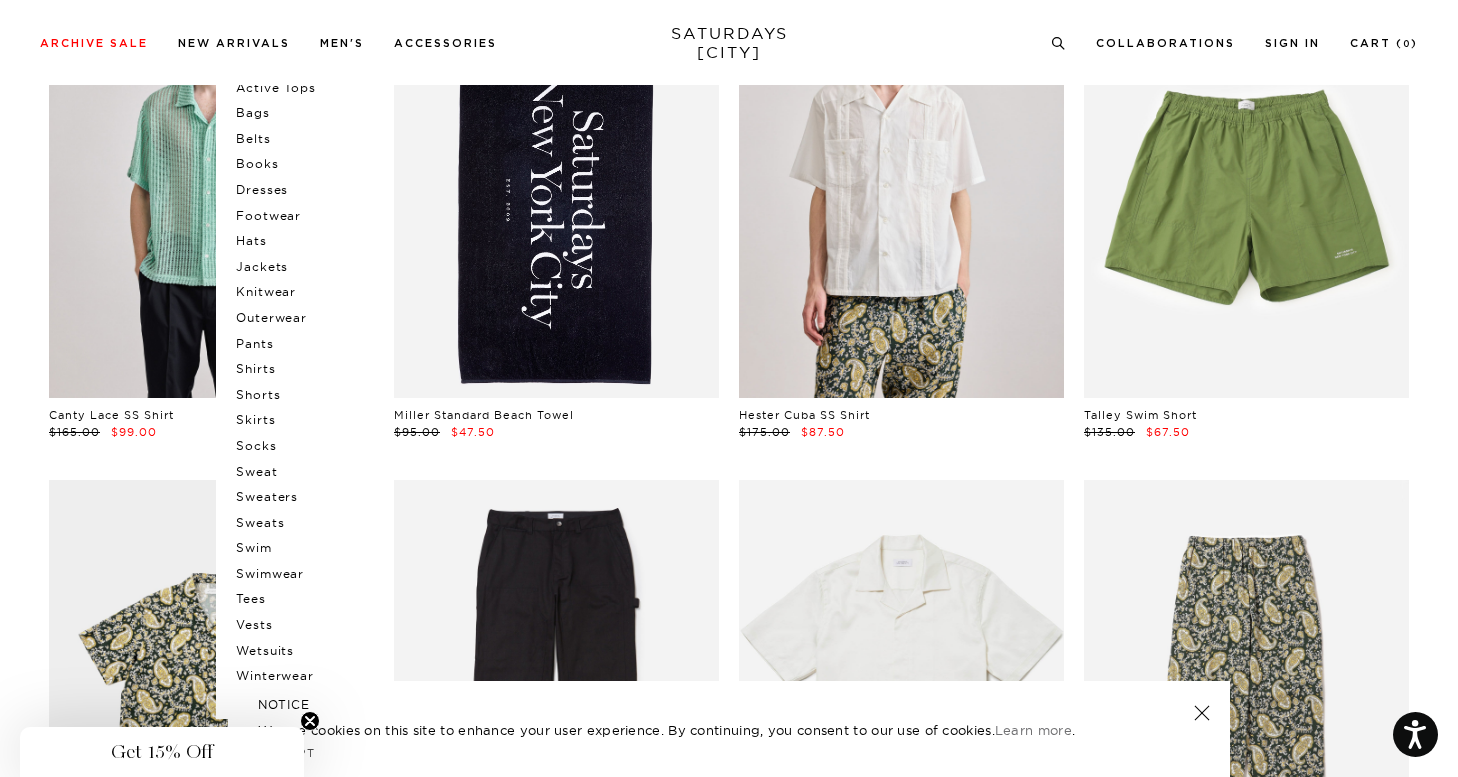 click on "Swim" at bounding box center [296, 36] 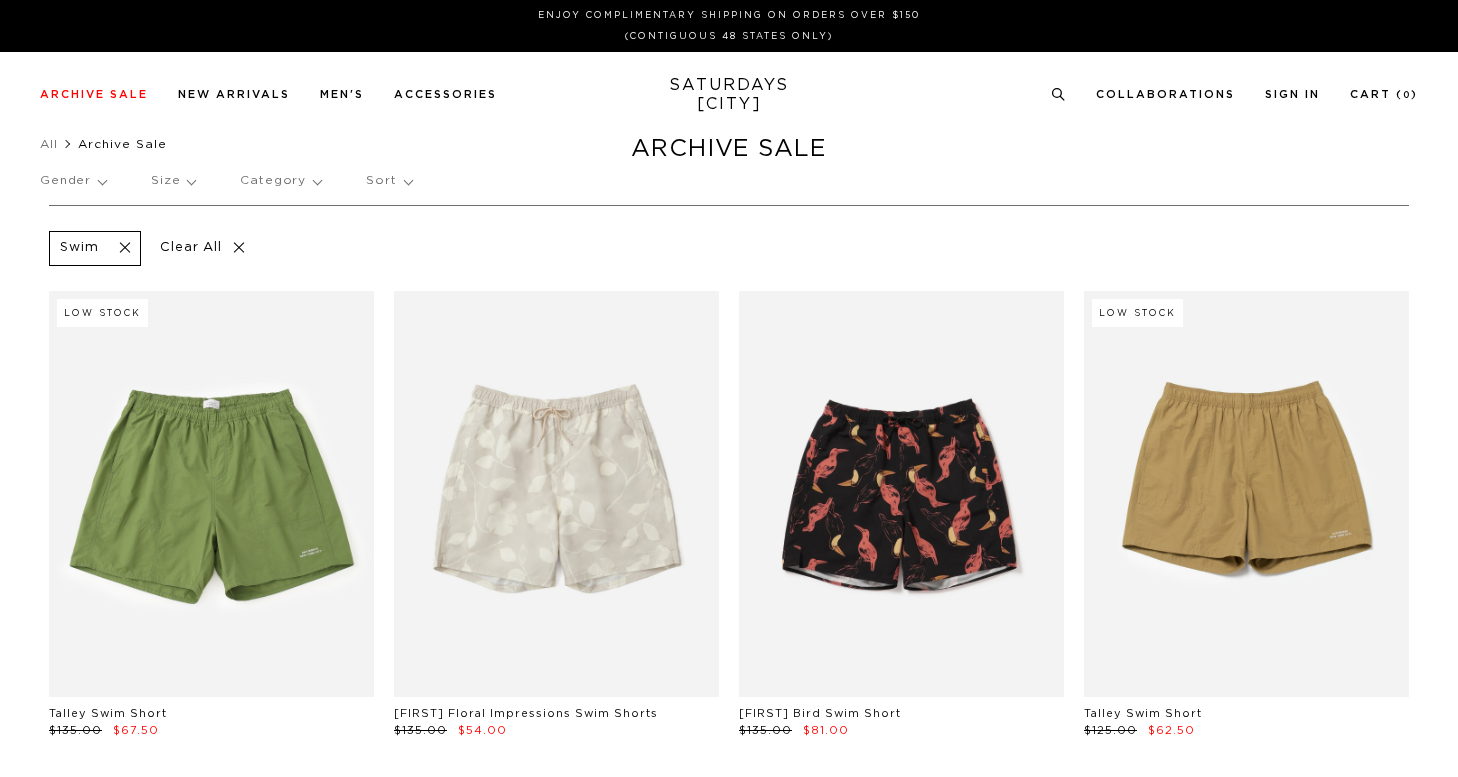 scroll, scrollTop: 0, scrollLeft: 0, axis: both 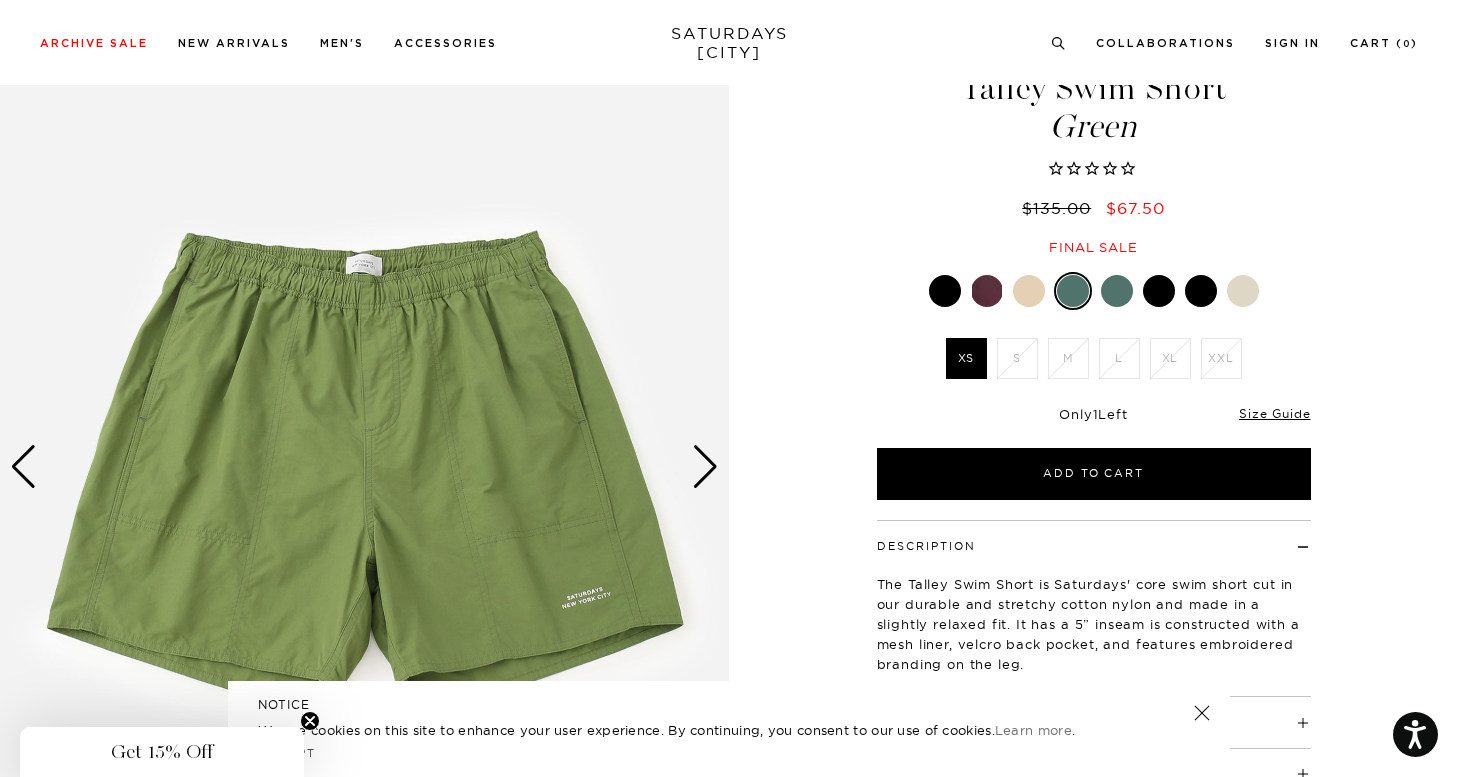 click at bounding box center (705, 467) 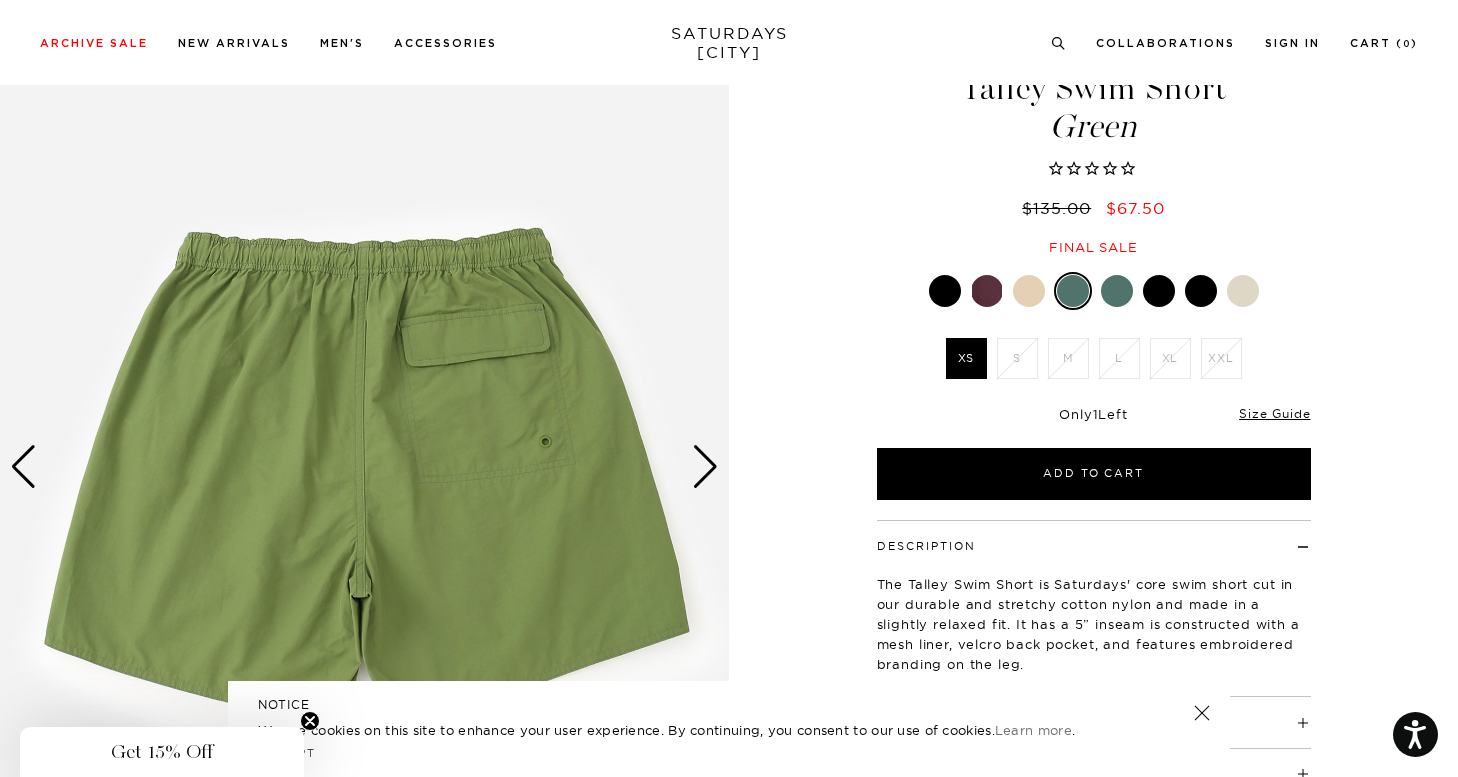 click at bounding box center [705, 467] 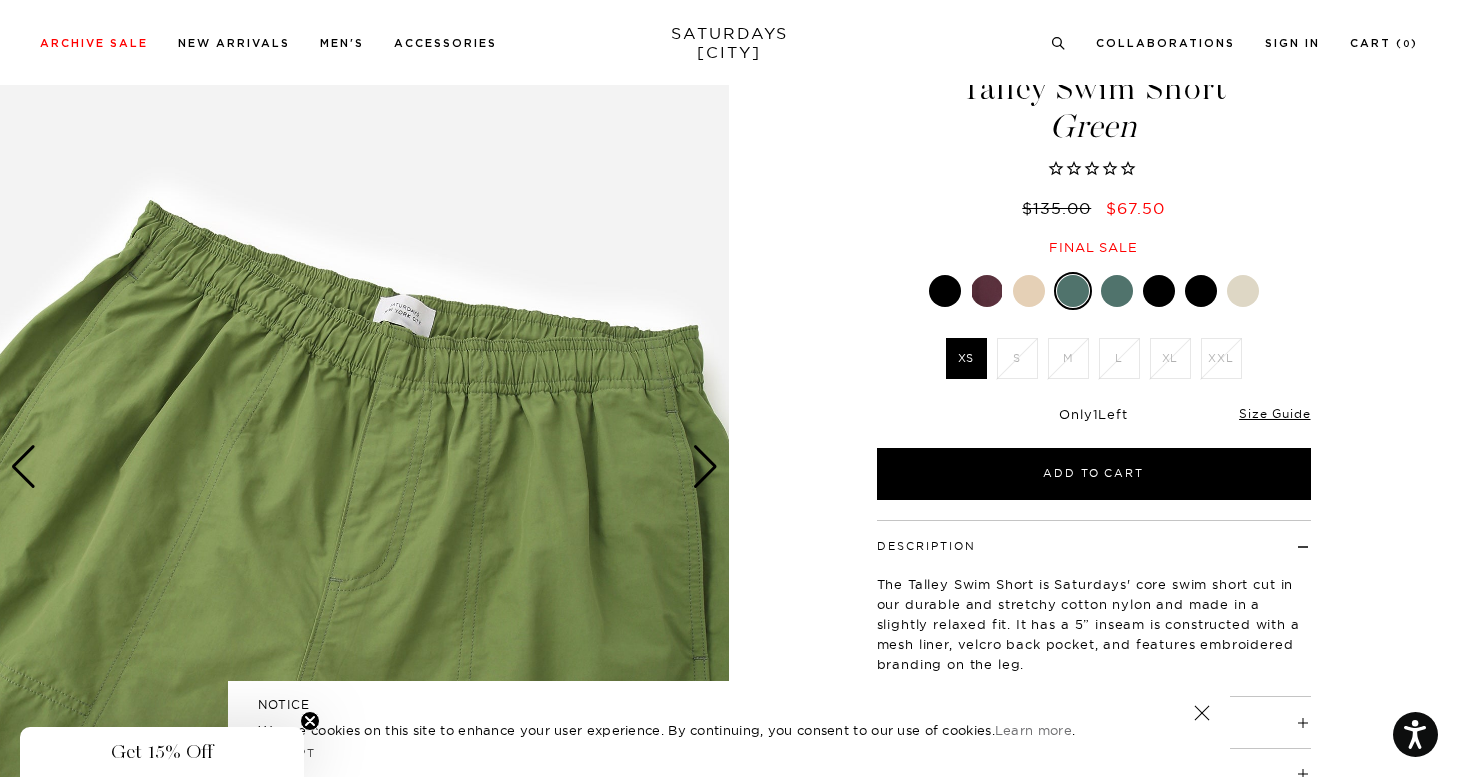 click at bounding box center [705, 467] 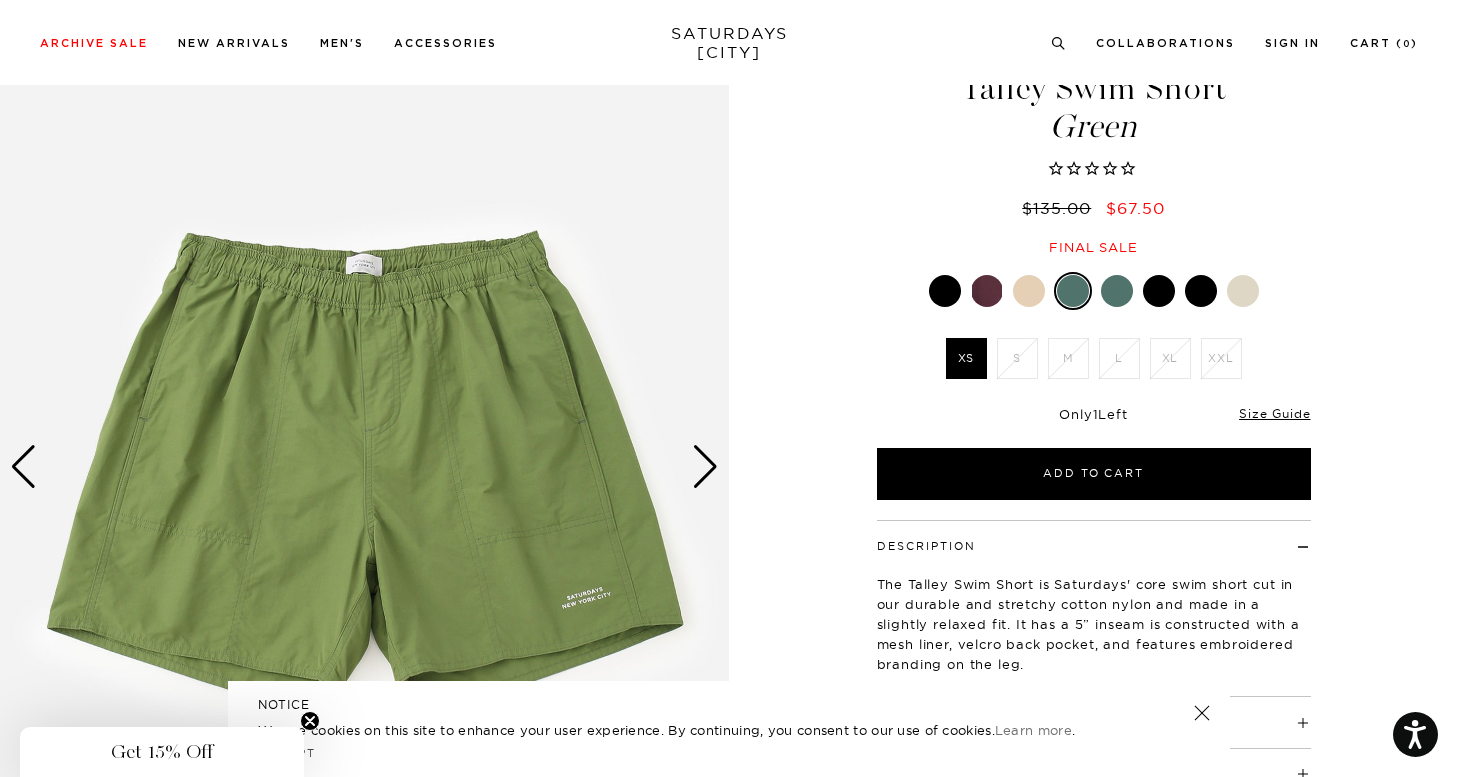 click at bounding box center (705, 467) 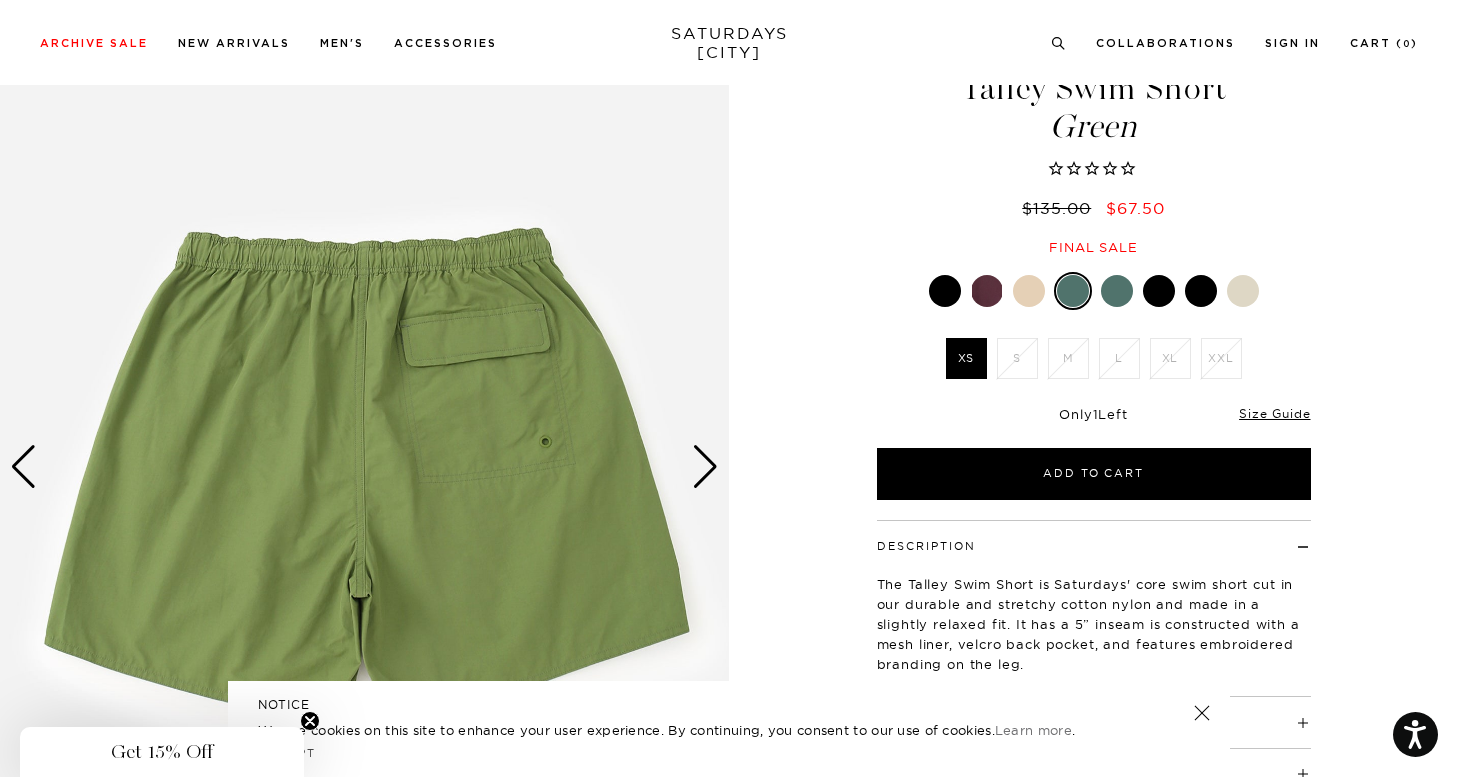 click at bounding box center (705, 467) 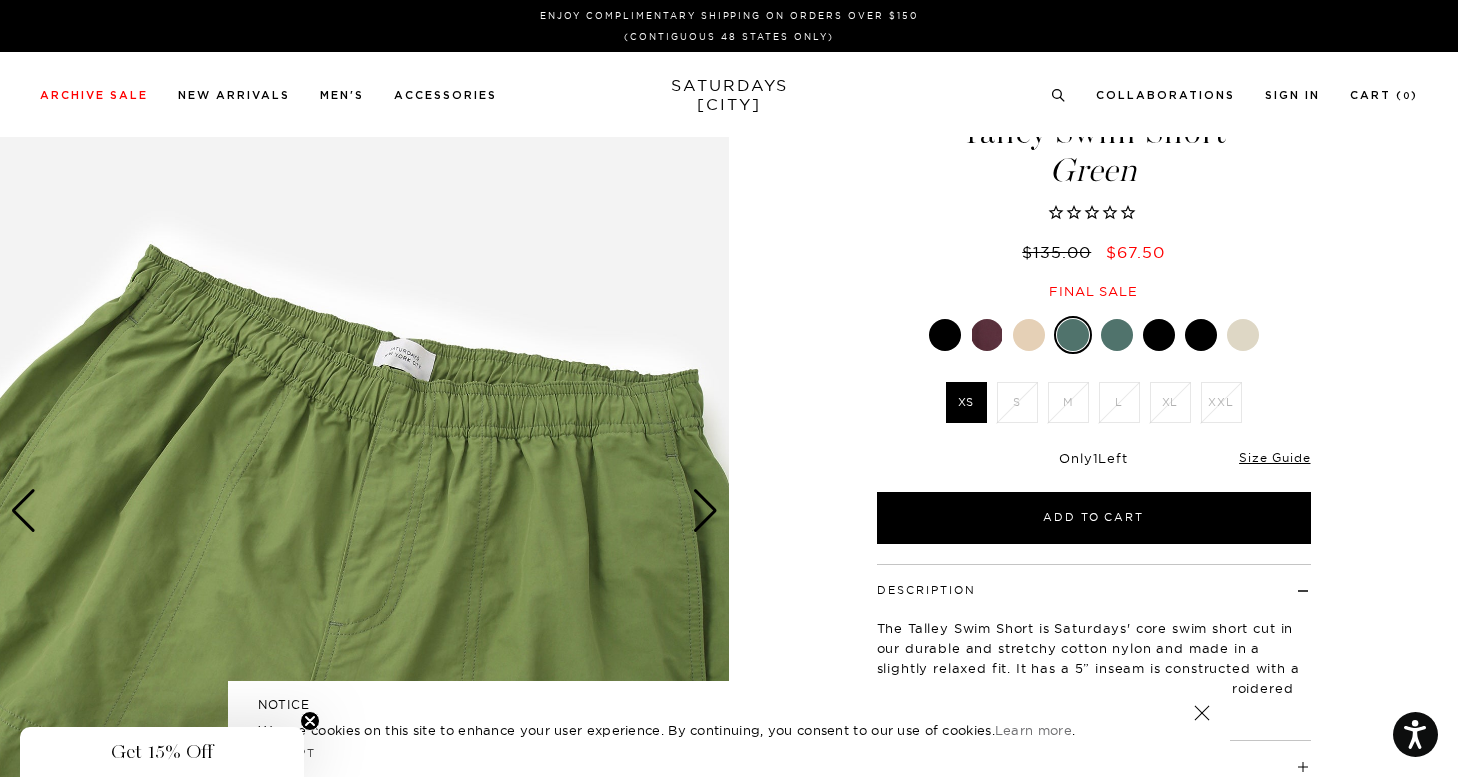 scroll, scrollTop: 0, scrollLeft: 0, axis: both 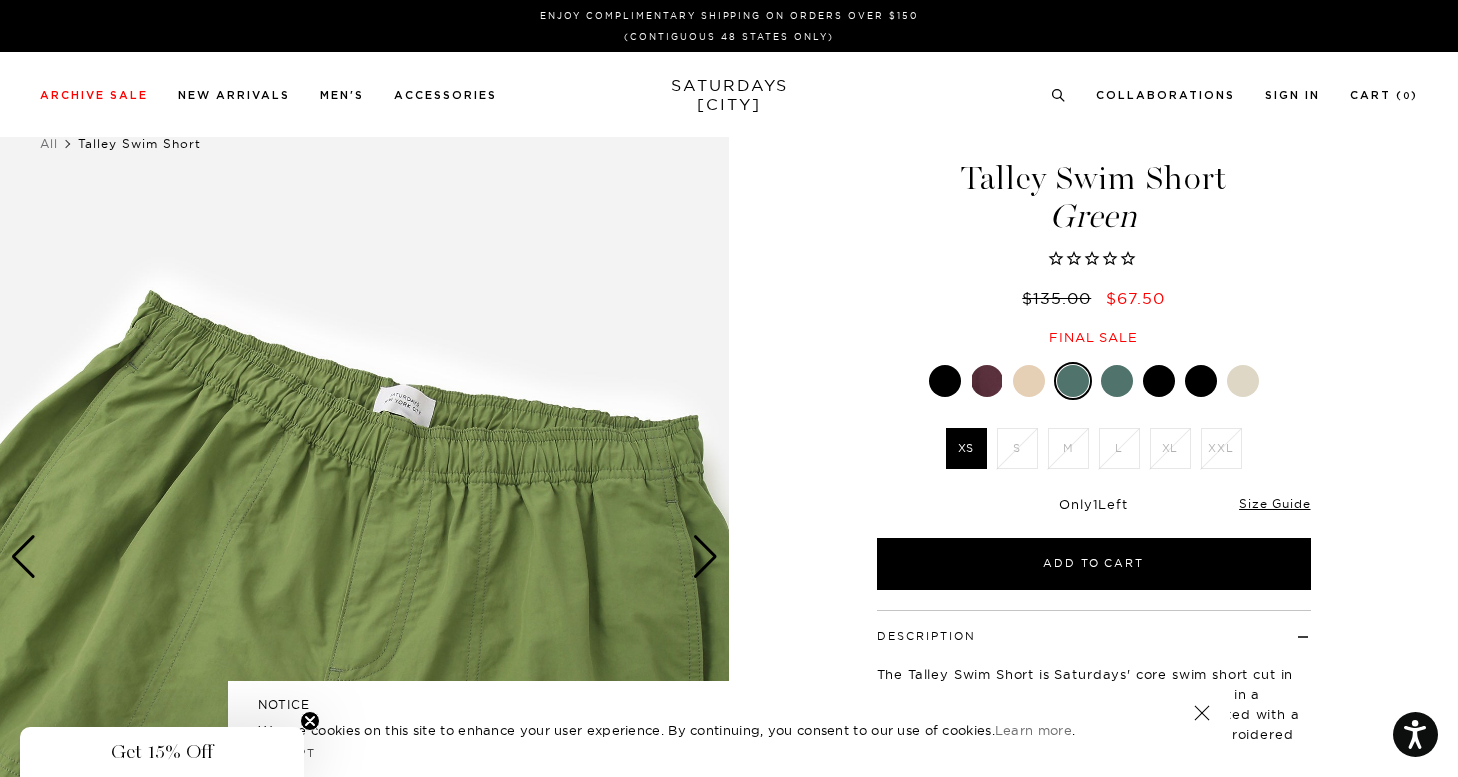 click at bounding box center [945, 381] 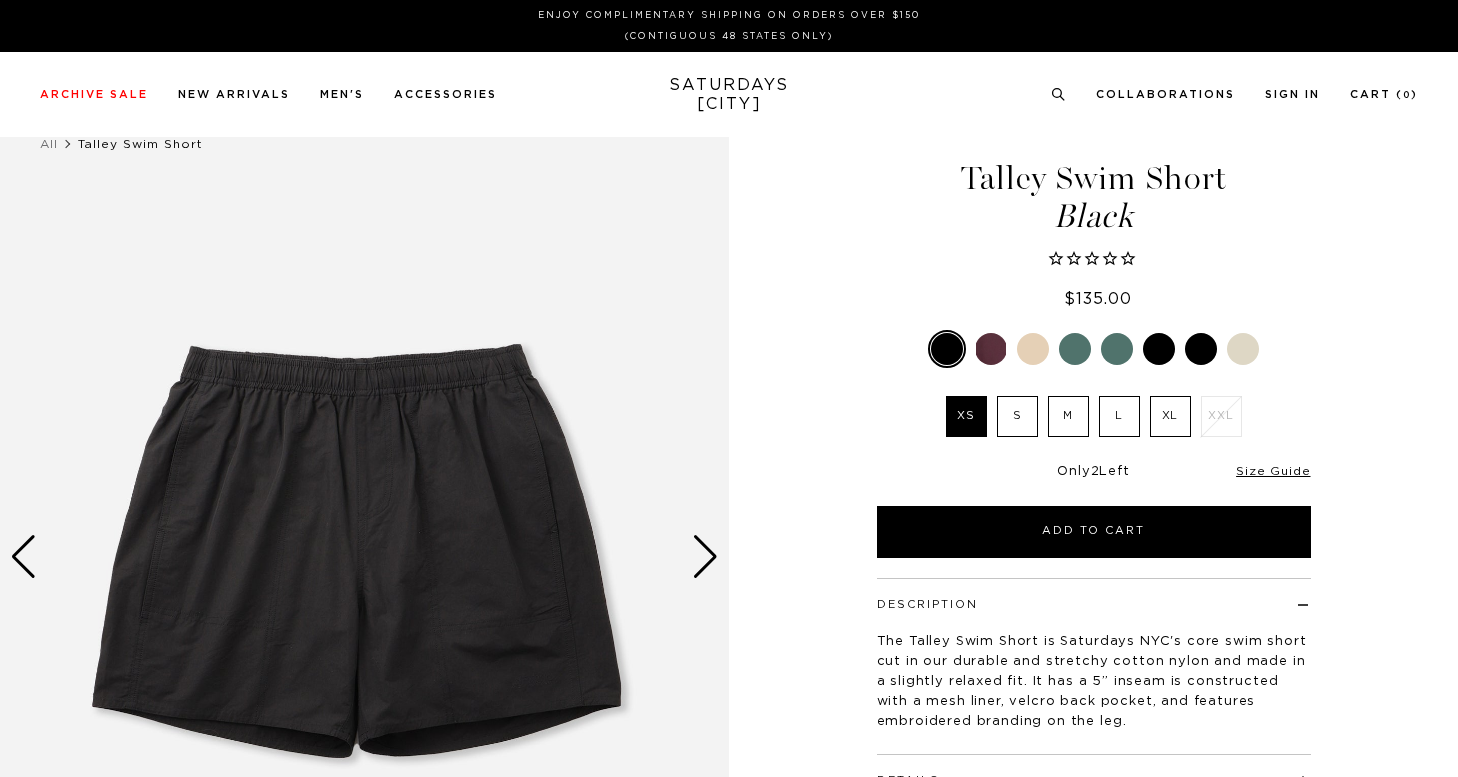scroll, scrollTop: 0, scrollLeft: 0, axis: both 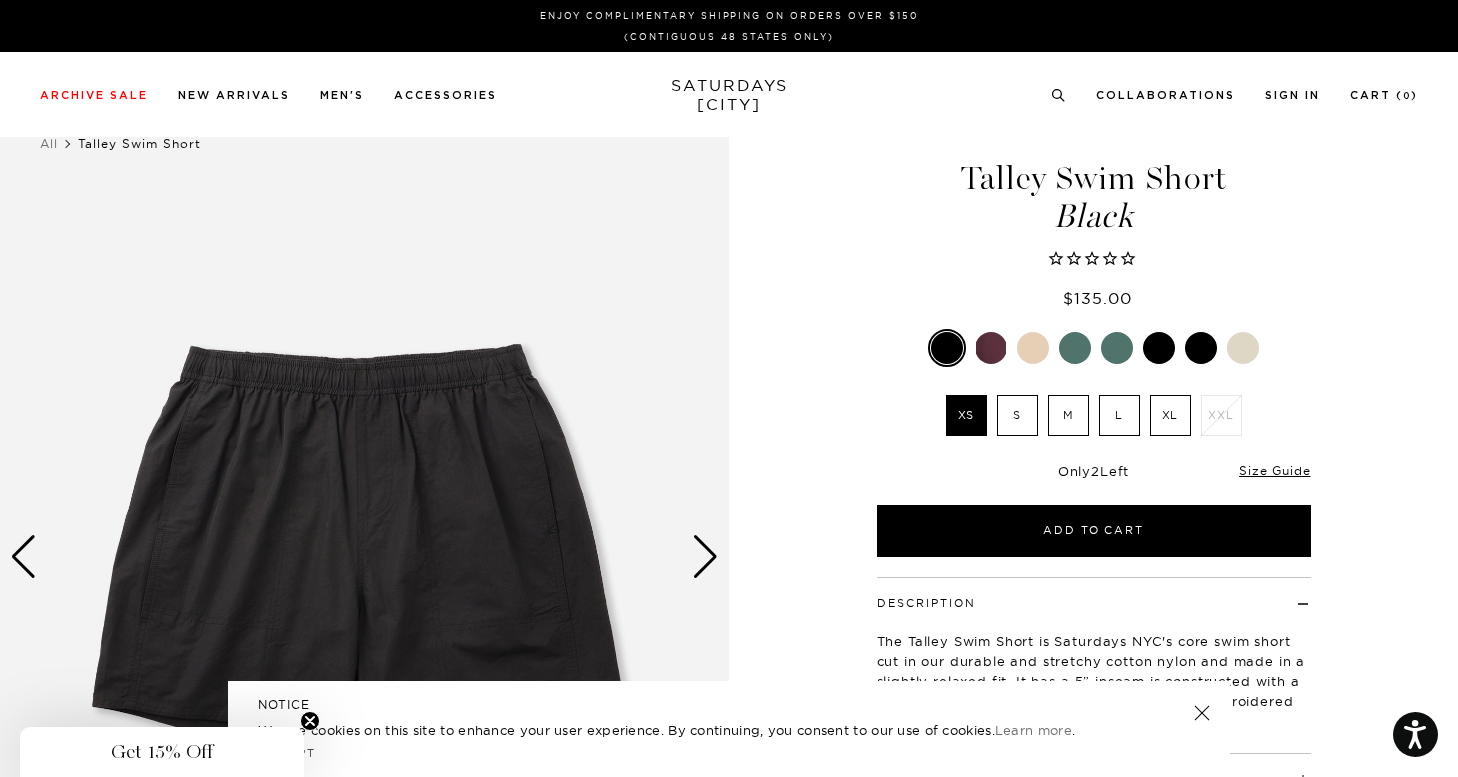 click at bounding box center (991, 348) 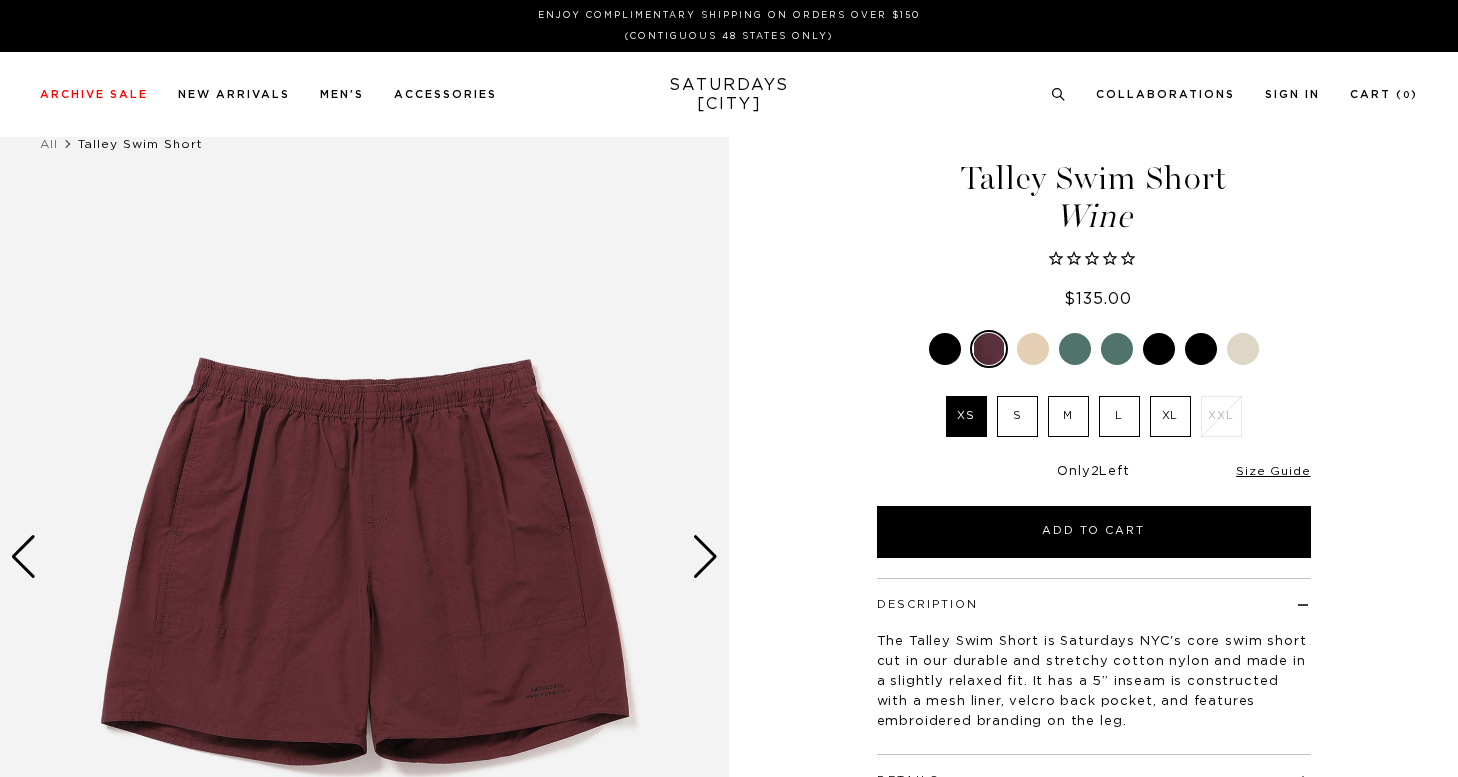 scroll, scrollTop: 0, scrollLeft: 0, axis: both 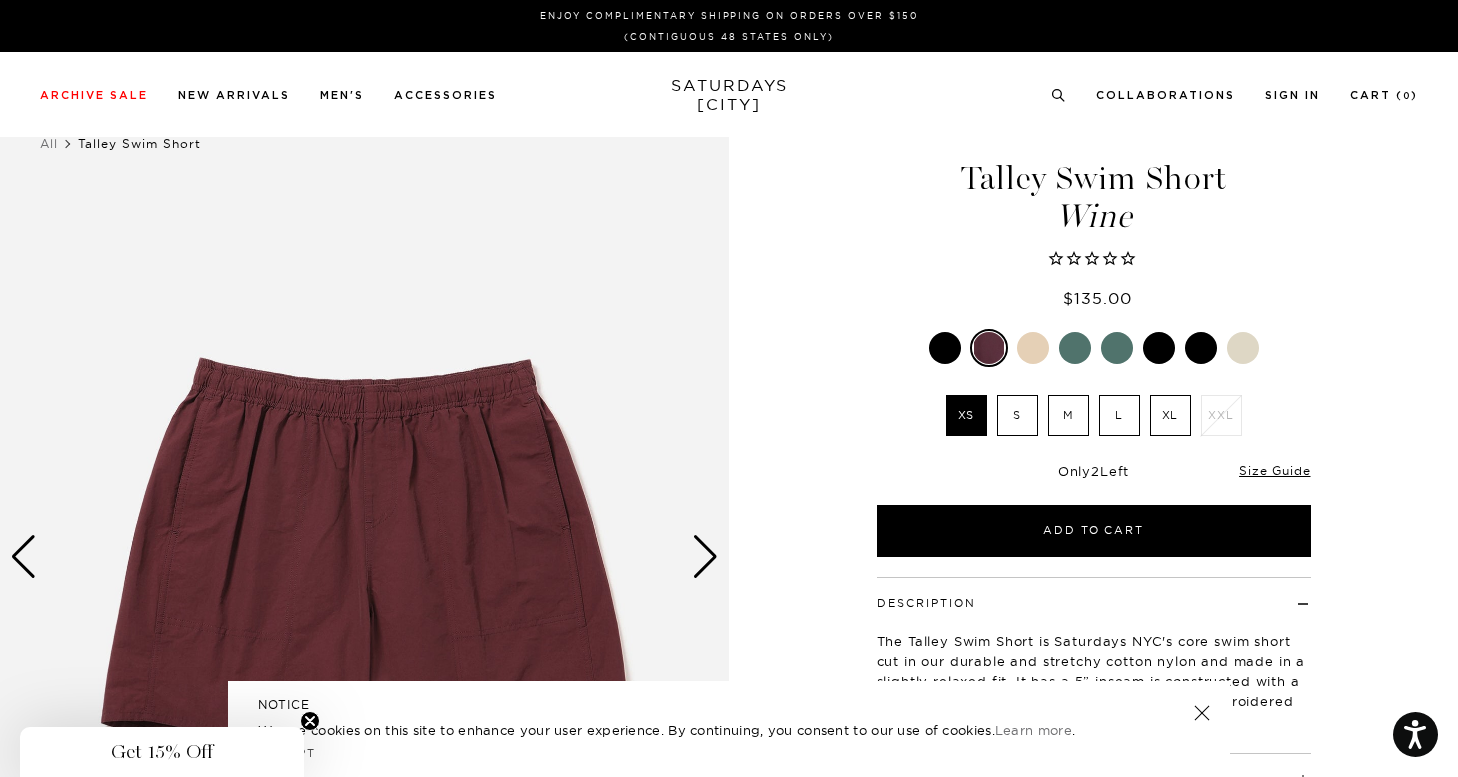 click on "Size Guide" at bounding box center (1274, 470) 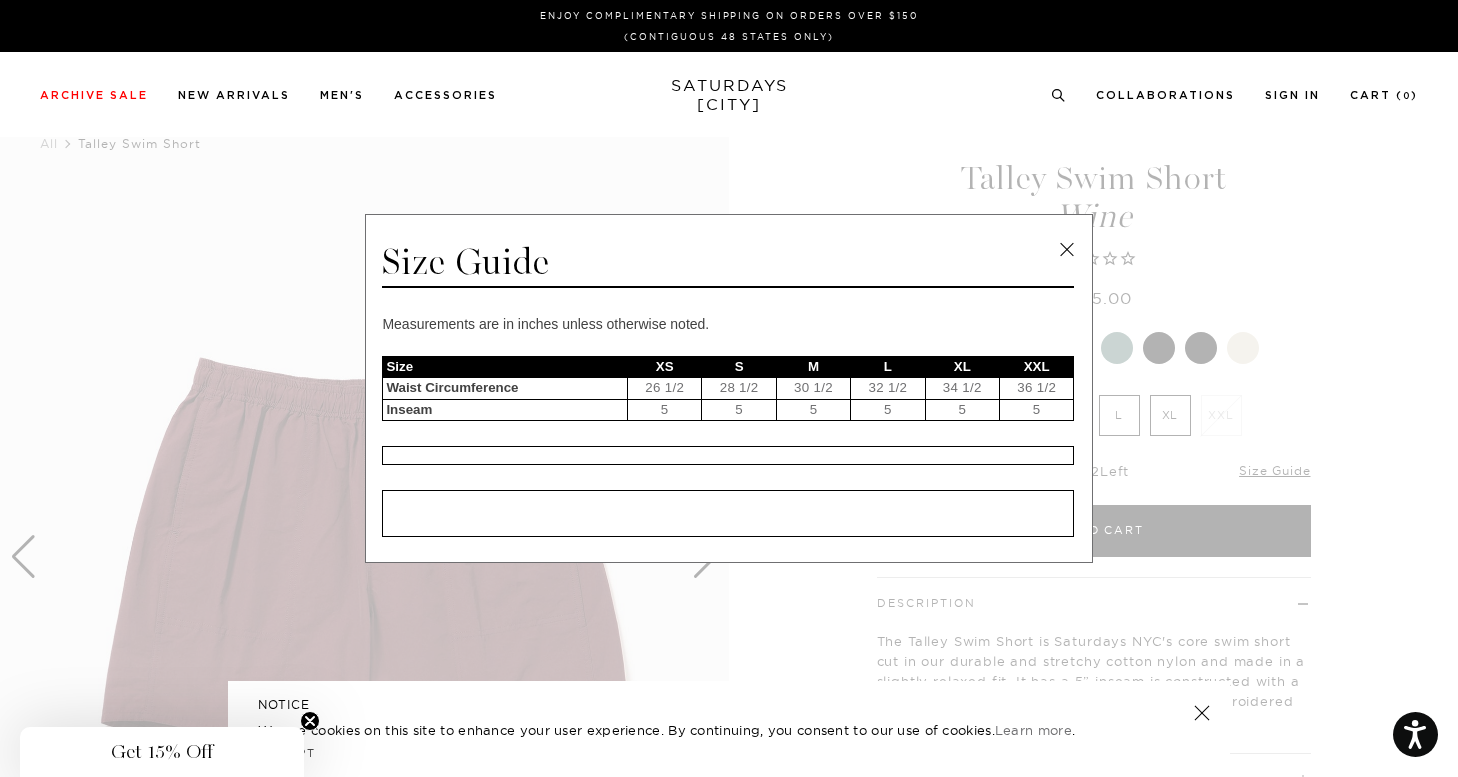 click at bounding box center (1067, 250) 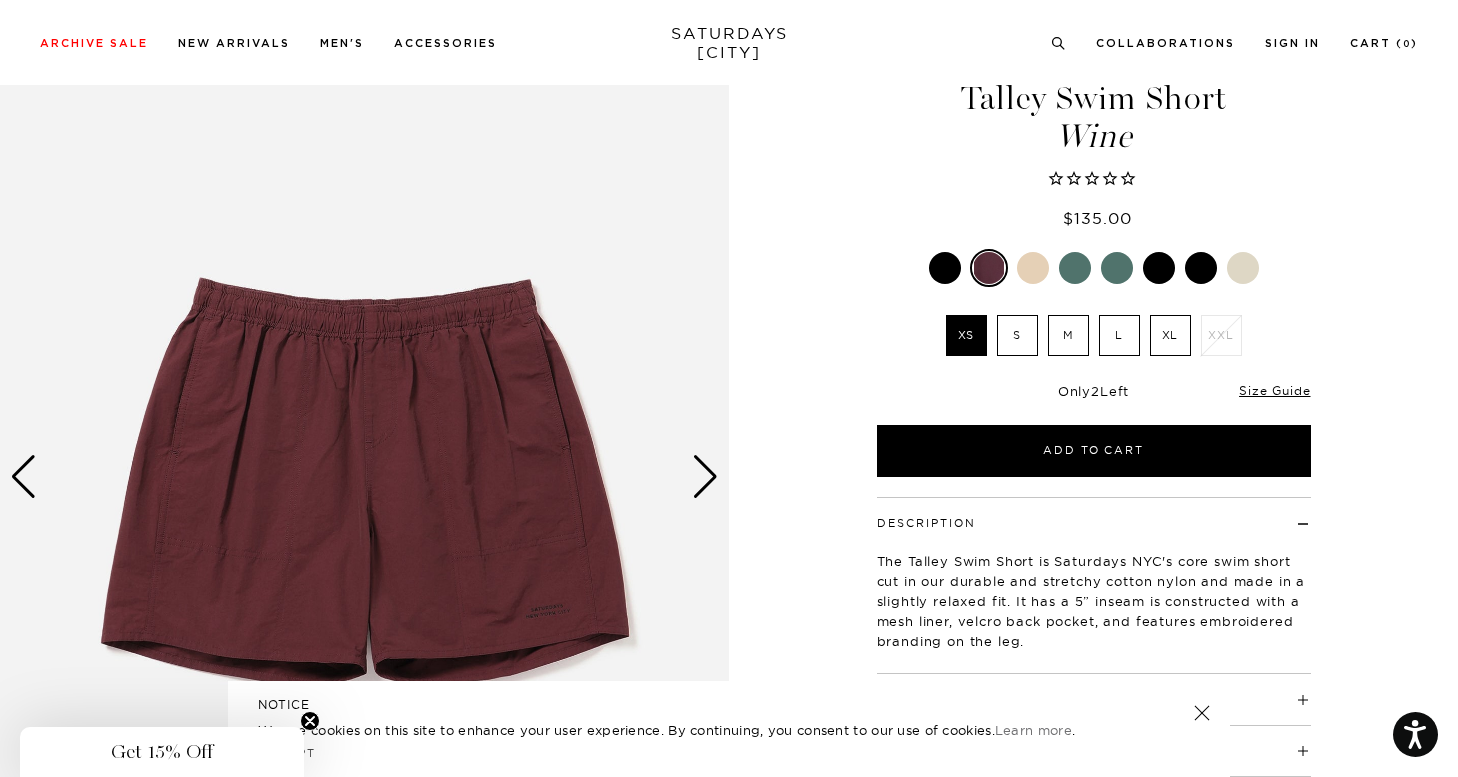 scroll, scrollTop: 192, scrollLeft: 0, axis: vertical 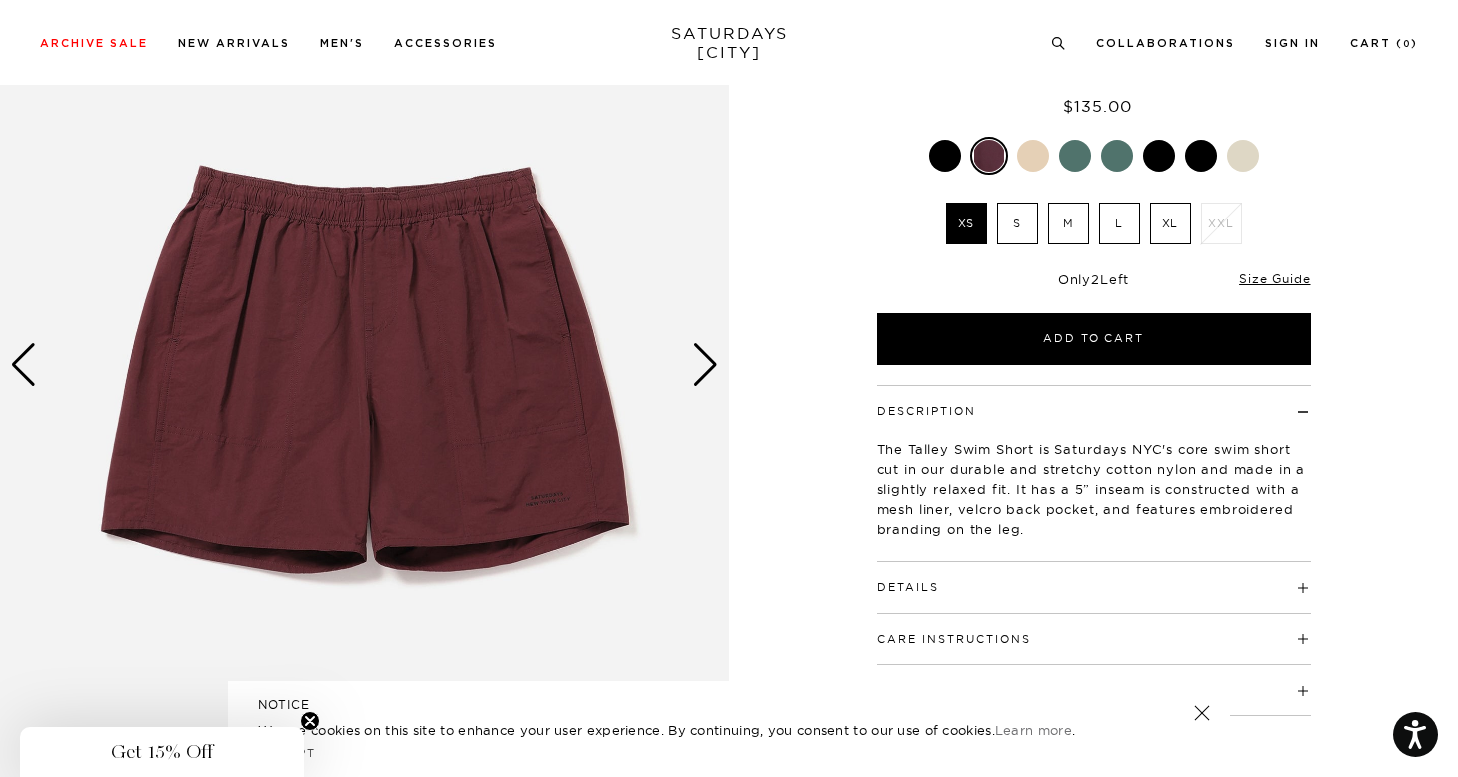 click at bounding box center (705, 365) 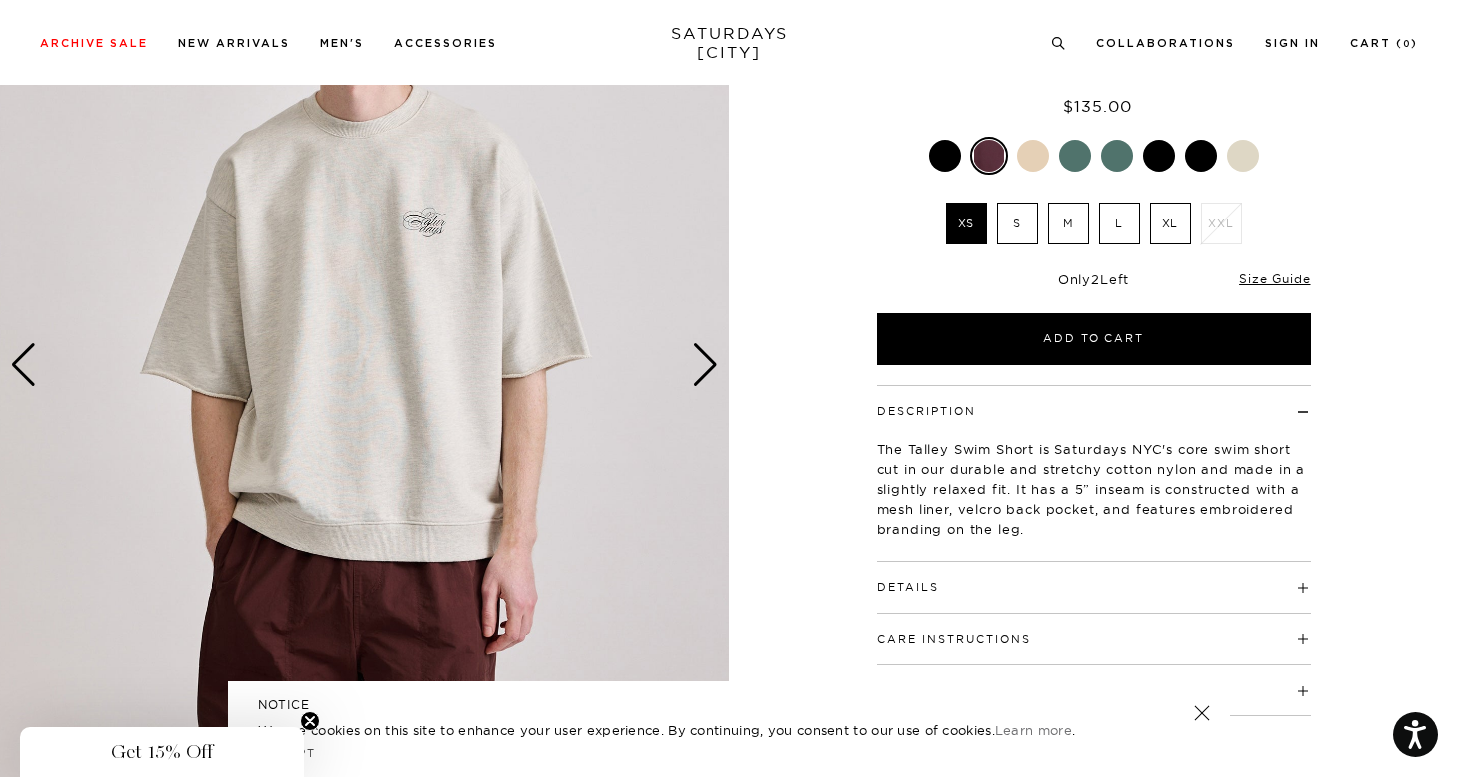 click at bounding box center [705, 365] 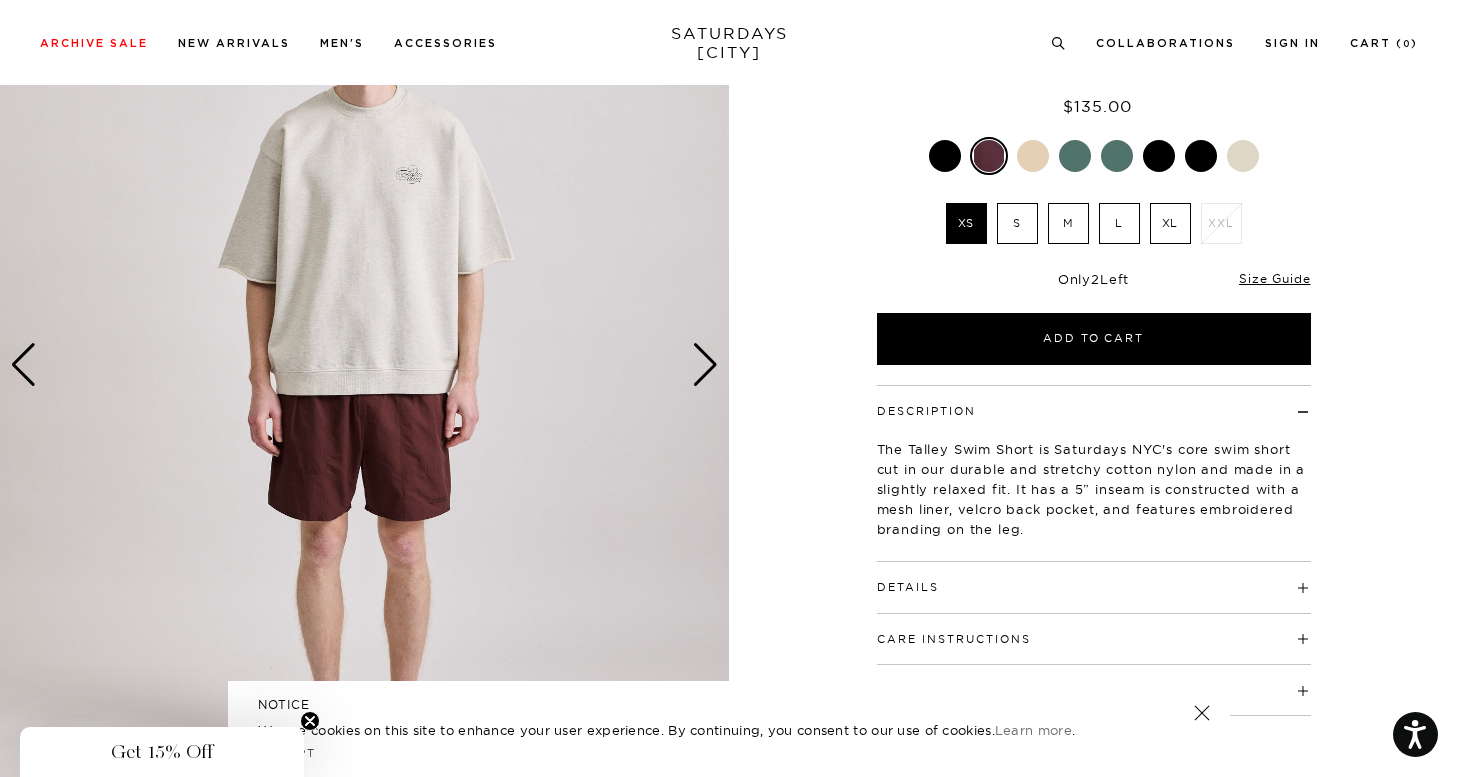 click at bounding box center [705, 365] 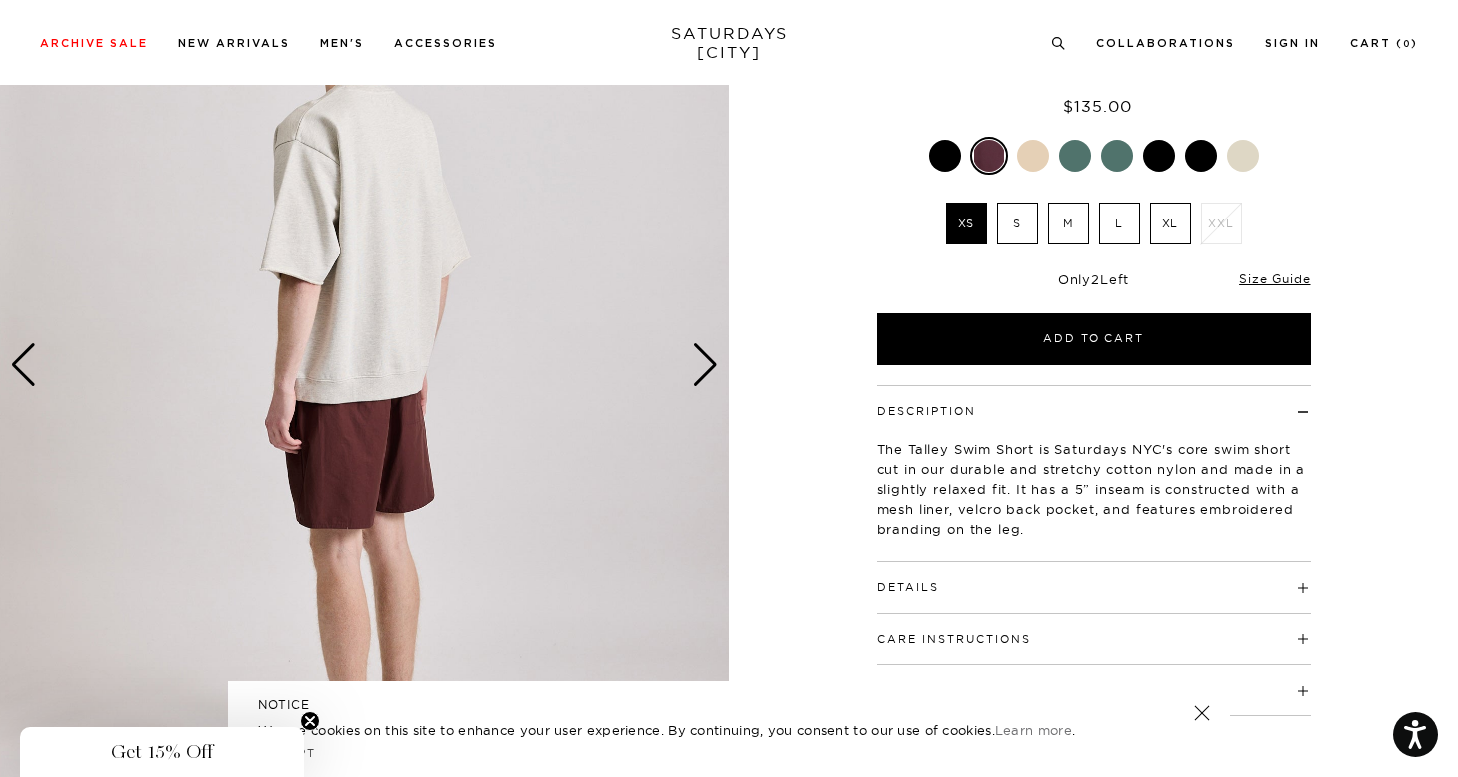 click at bounding box center (705, 365) 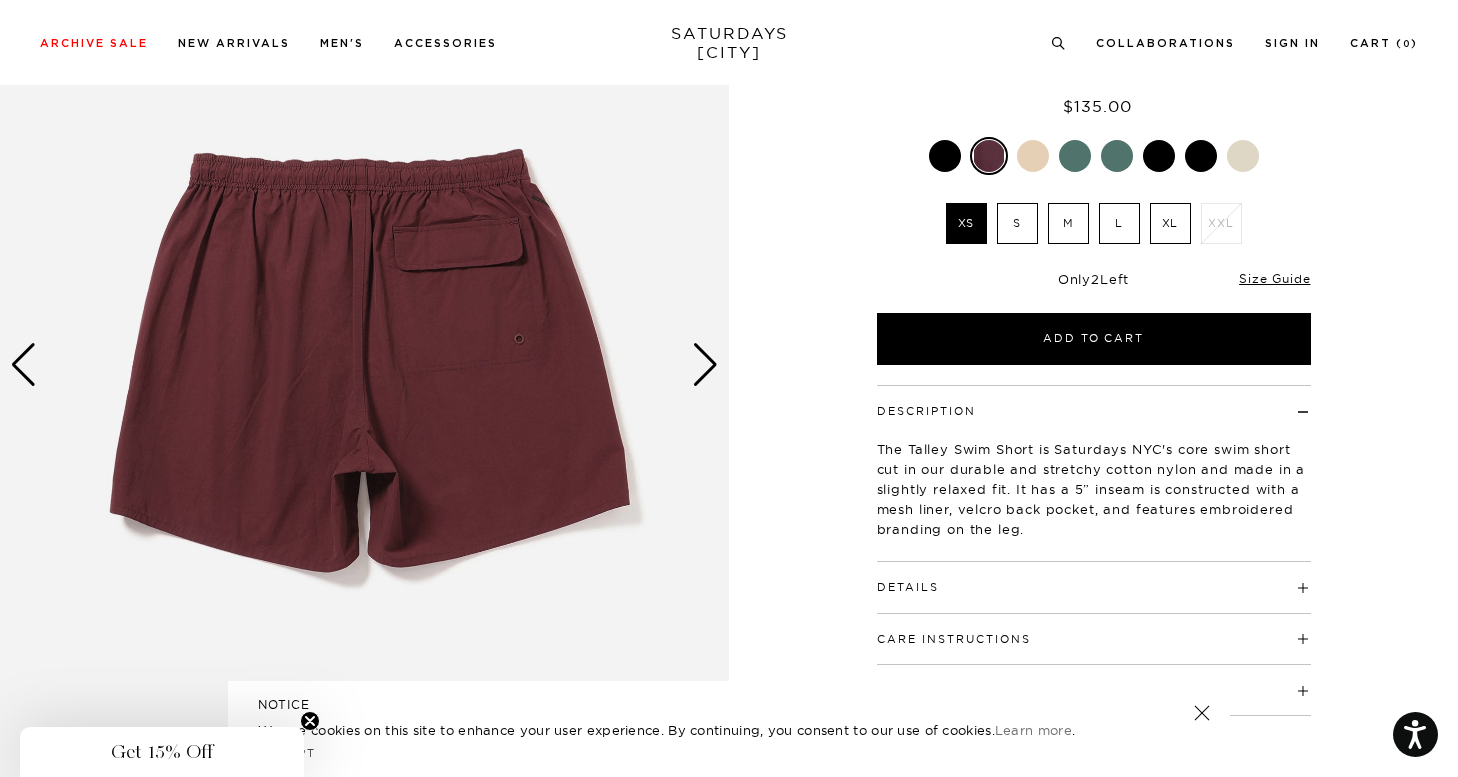 click at bounding box center [705, 365] 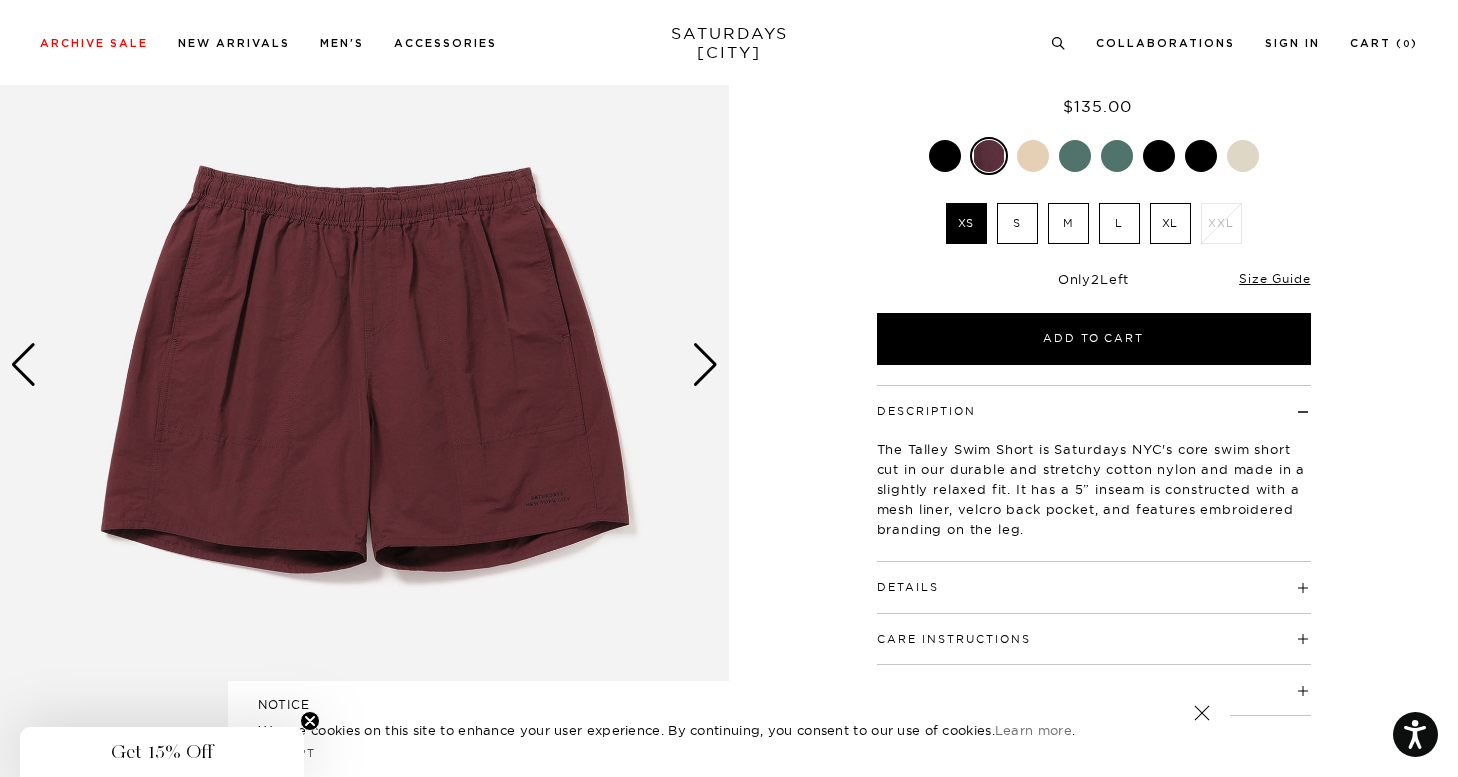 click at bounding box center [705, 365] 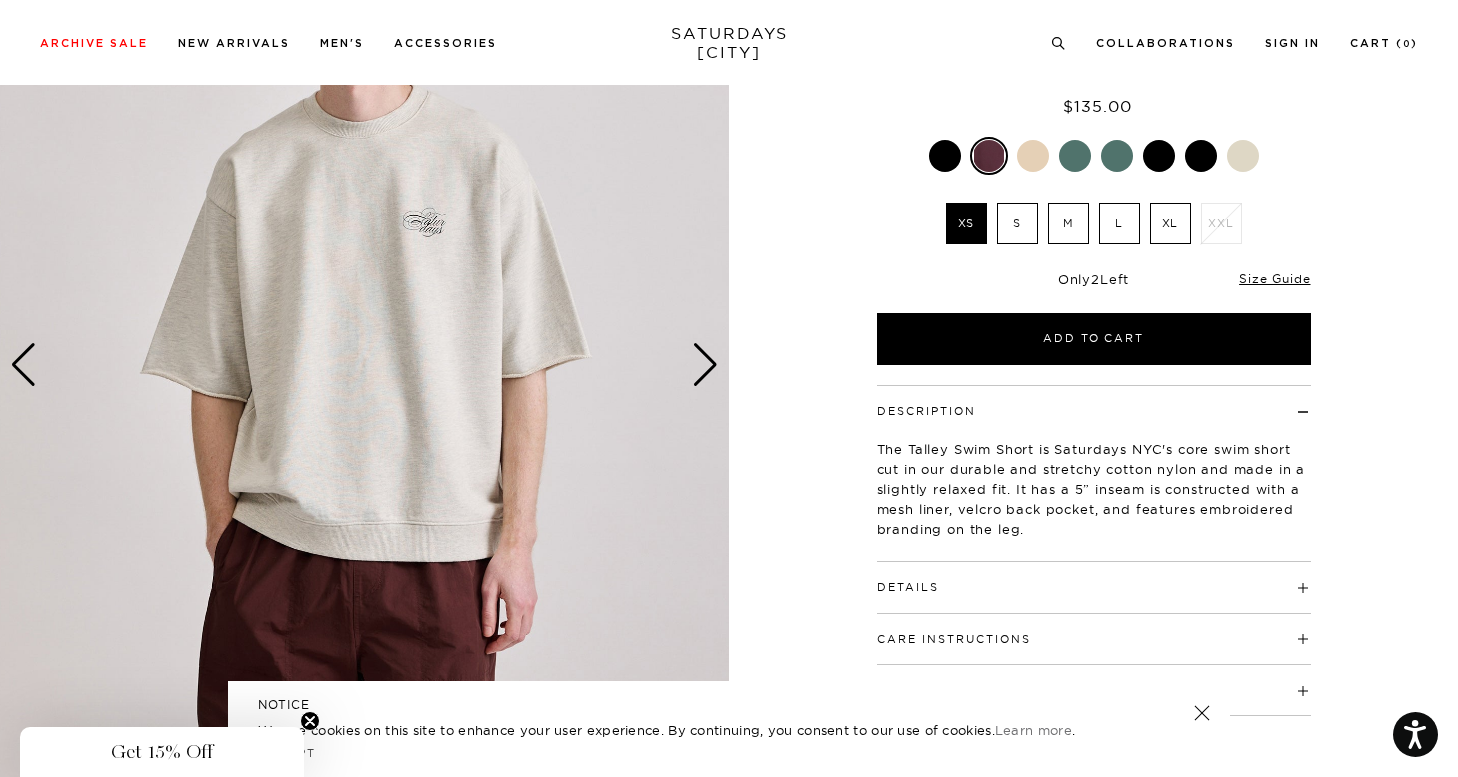 drag, startPoint x: 0, startPoint y: 0, endPoint x: 1032, endPoint y: 156, distance: 1043.7241 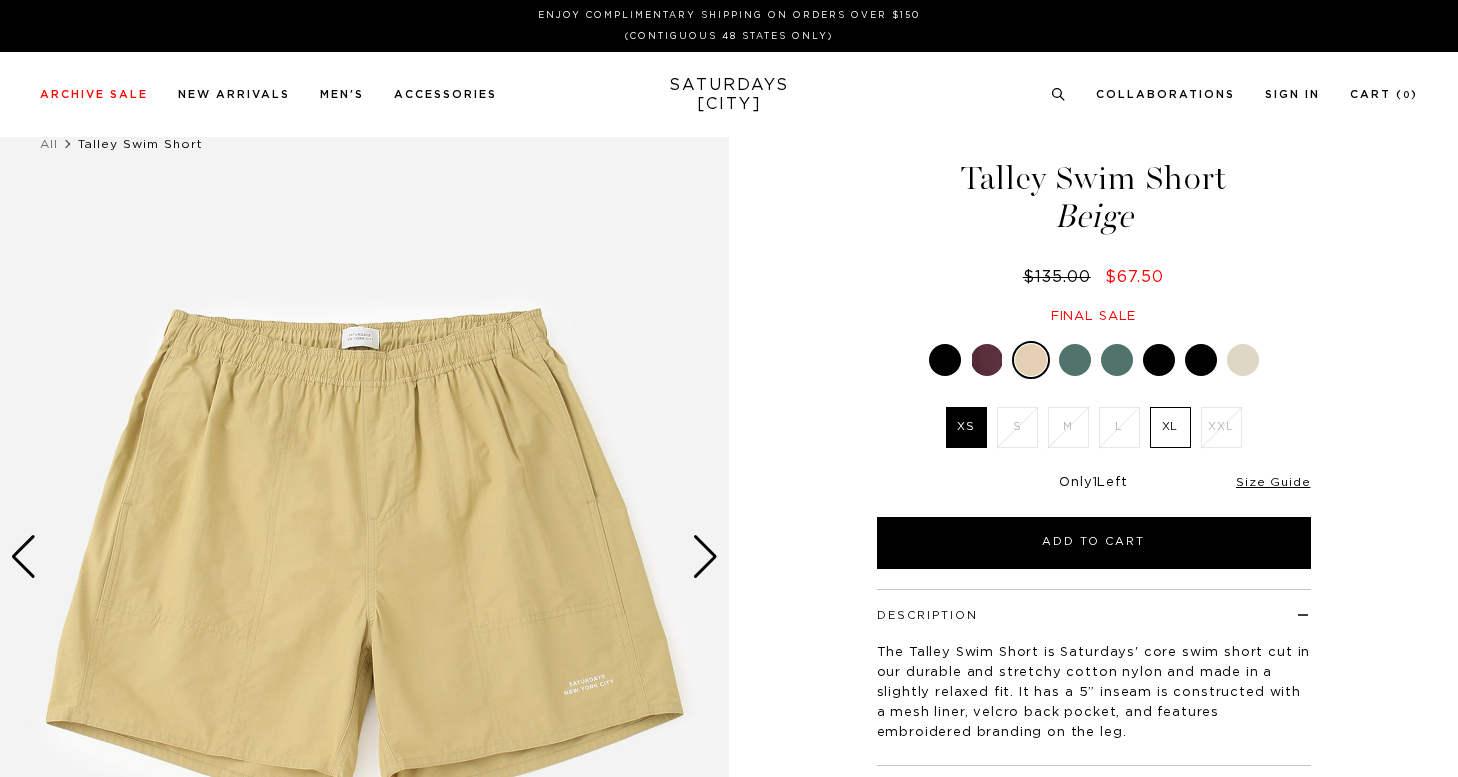 scroll, scrollTop: 0, scrollLeft: 0, axis: both 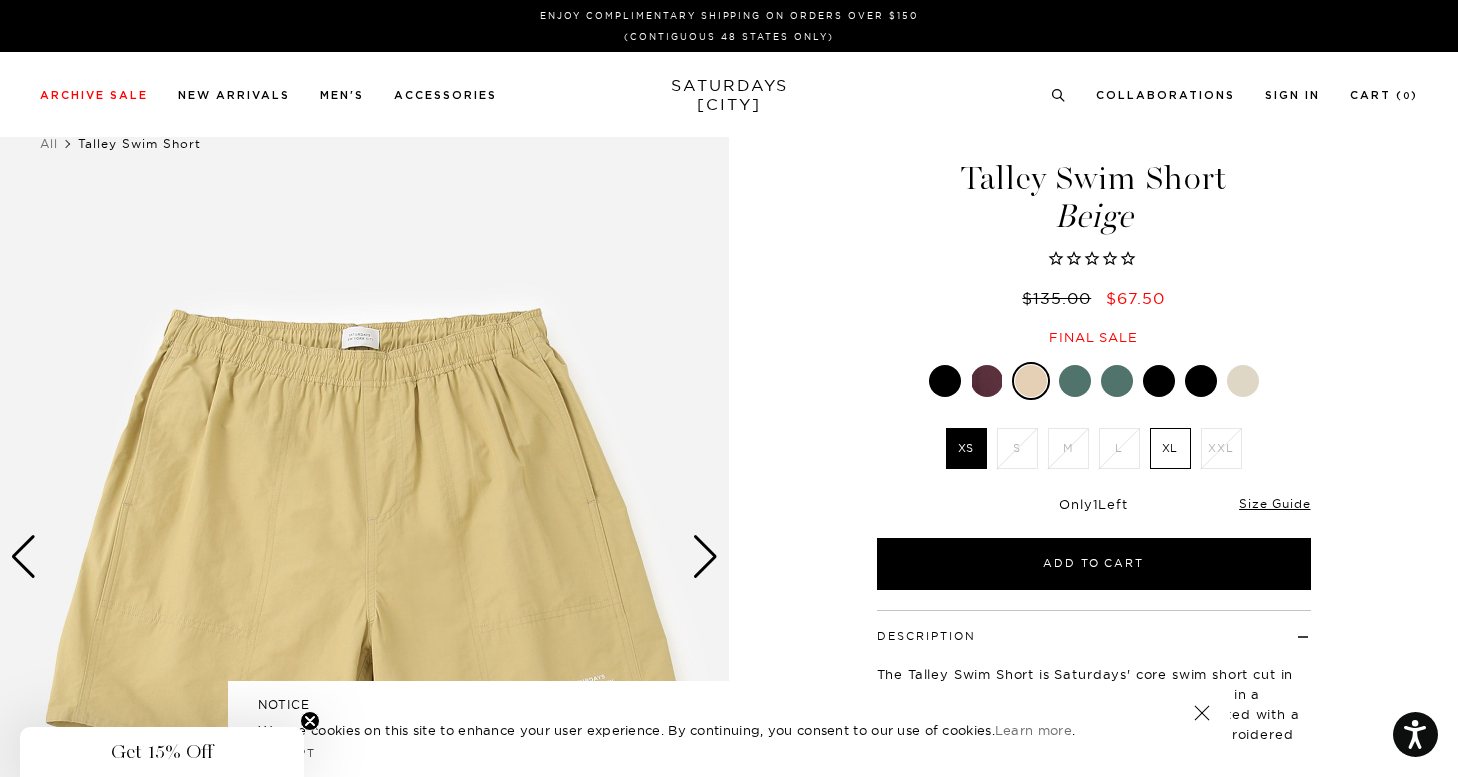 click at bounding box center [1075, 381] 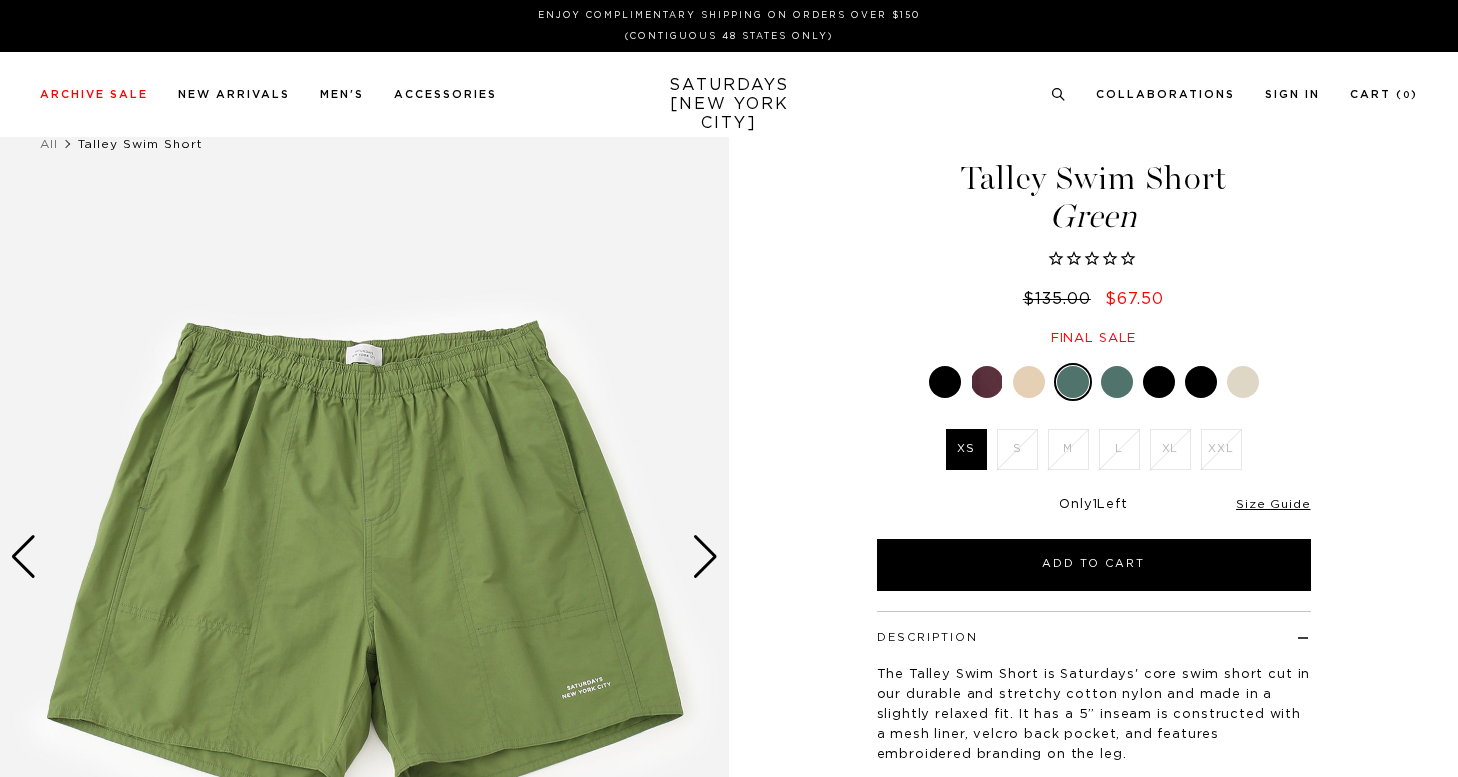 scroll, scrollTop: 0, scrollLeft: 0, axis: both 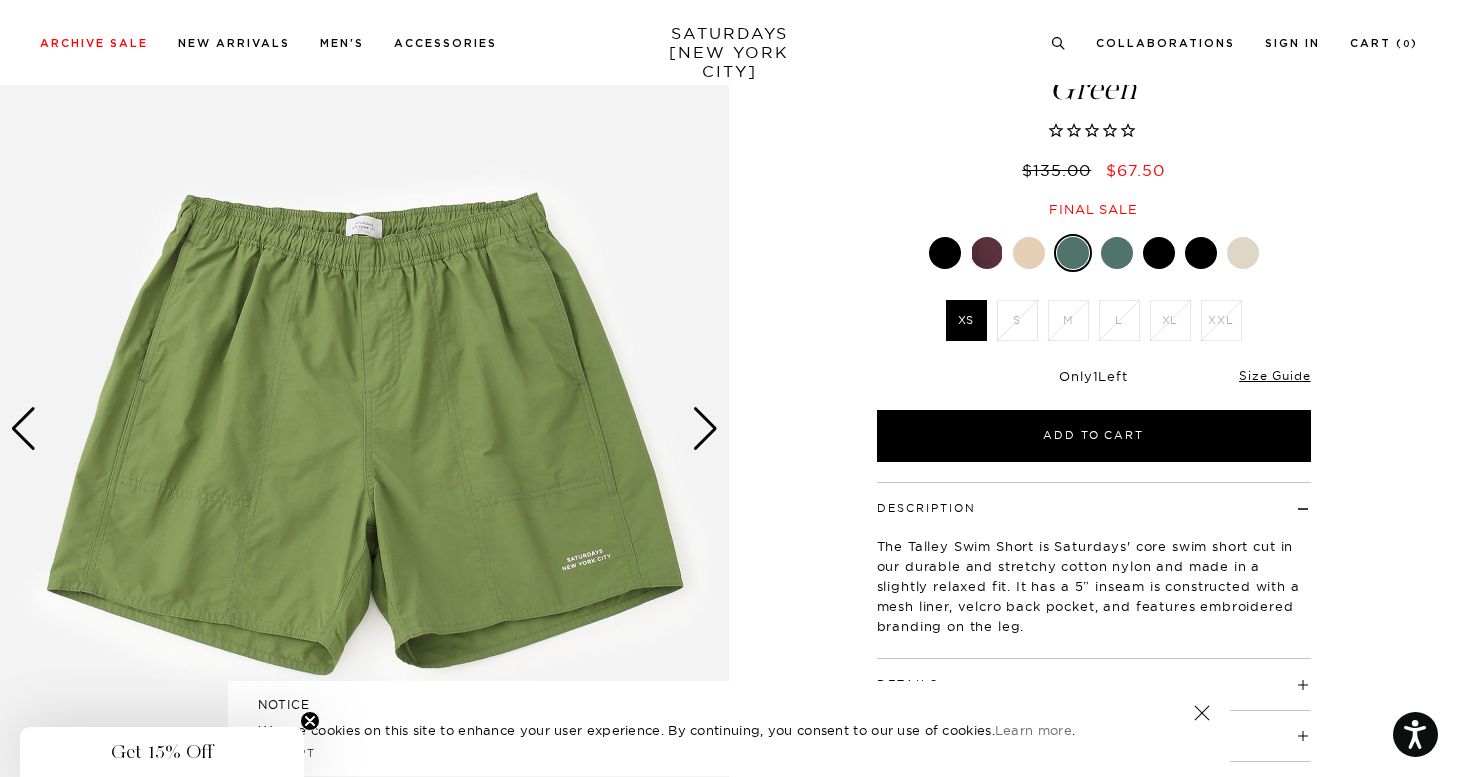 click at bounding box center (1117, 253) 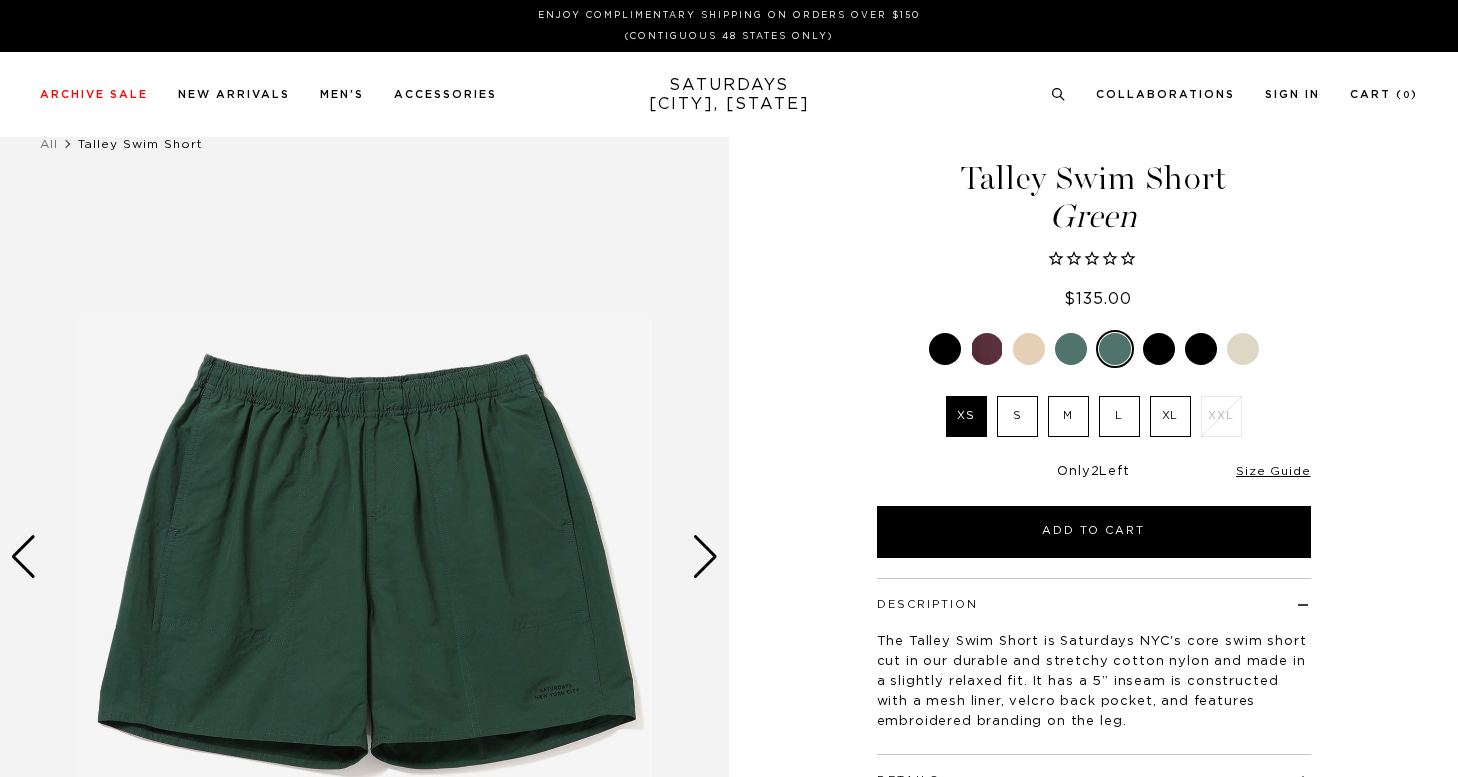 scroll, scrollTop: 0, scrollLeft: 0, axis: both 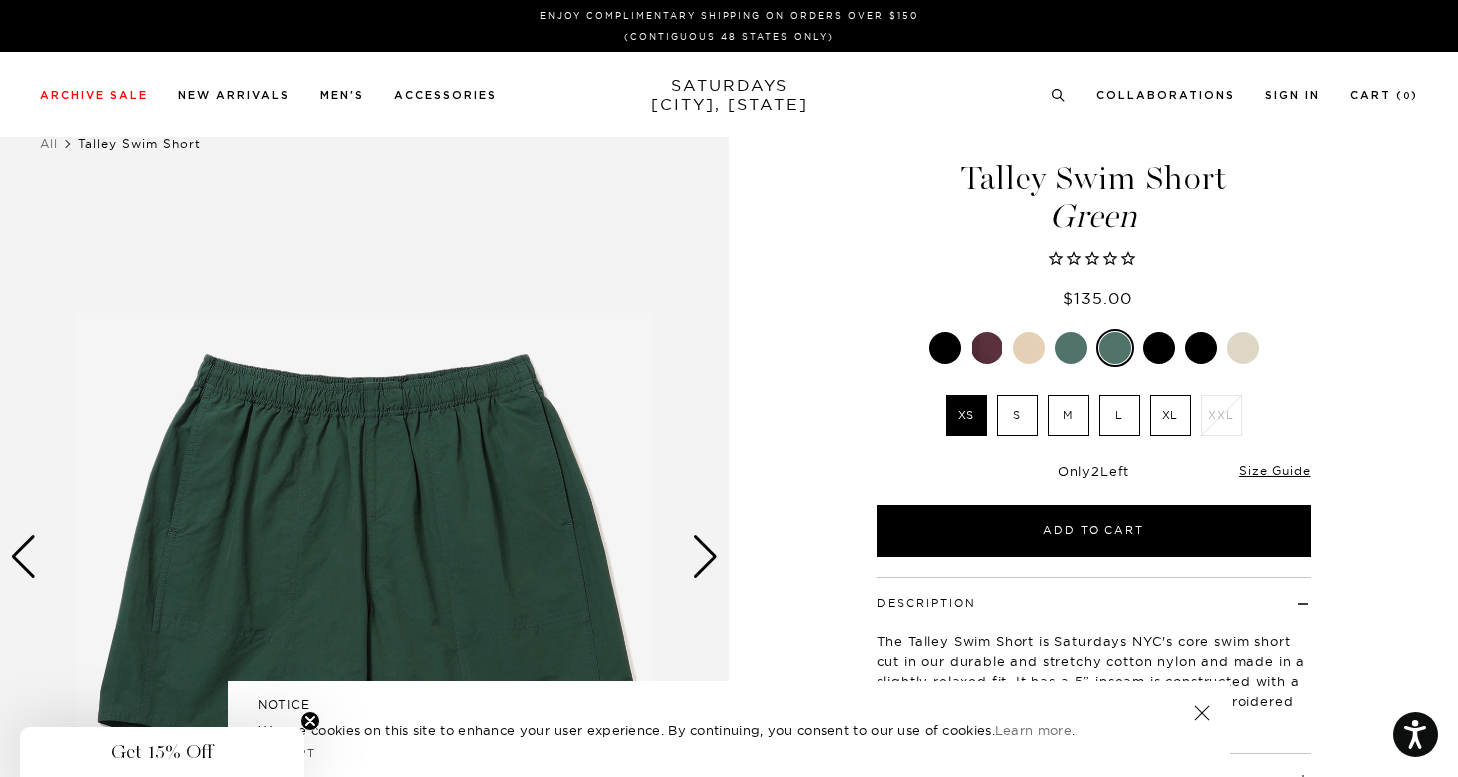 click at bounding box center (1159, 348) 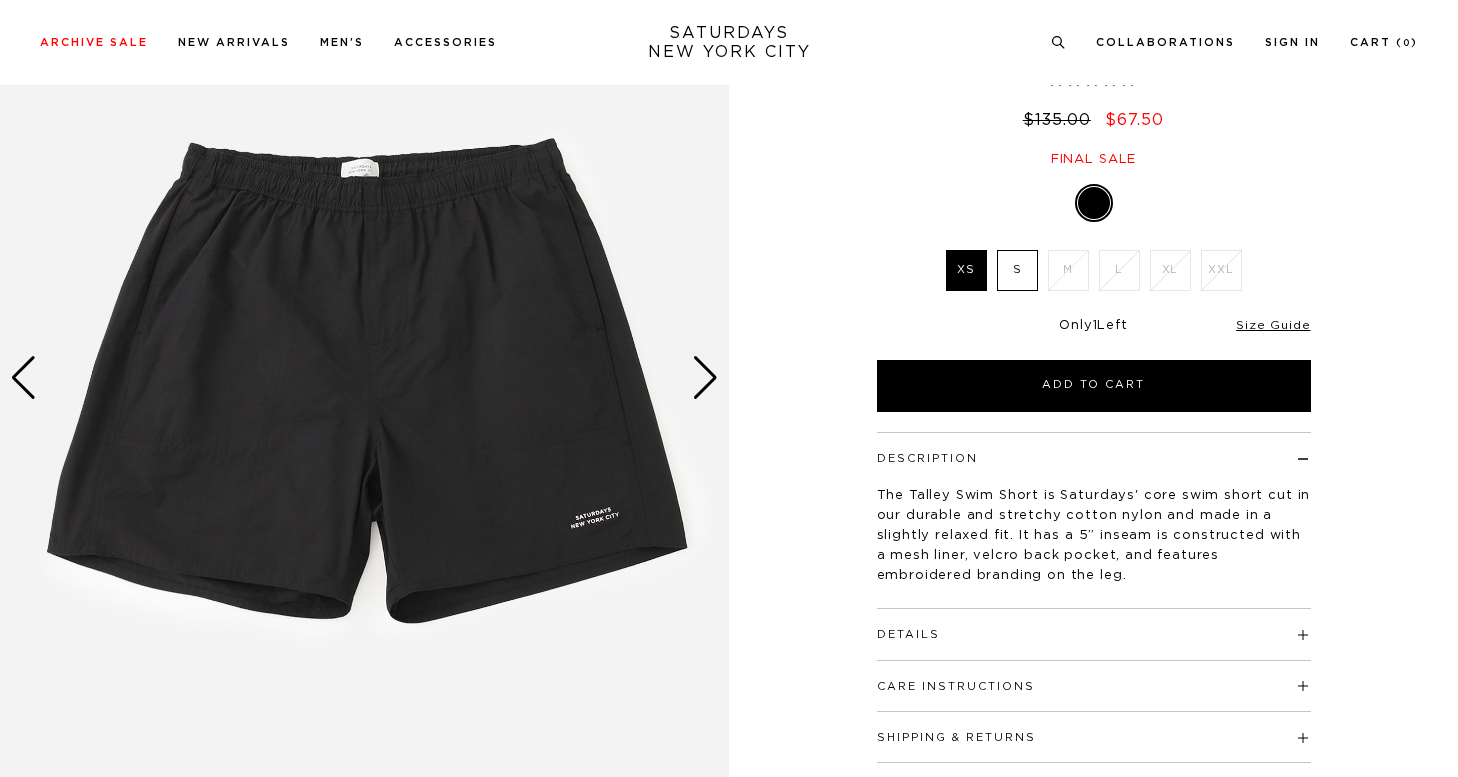 scroll, scrollTop: 0, scrollLeft: 0, axis: both 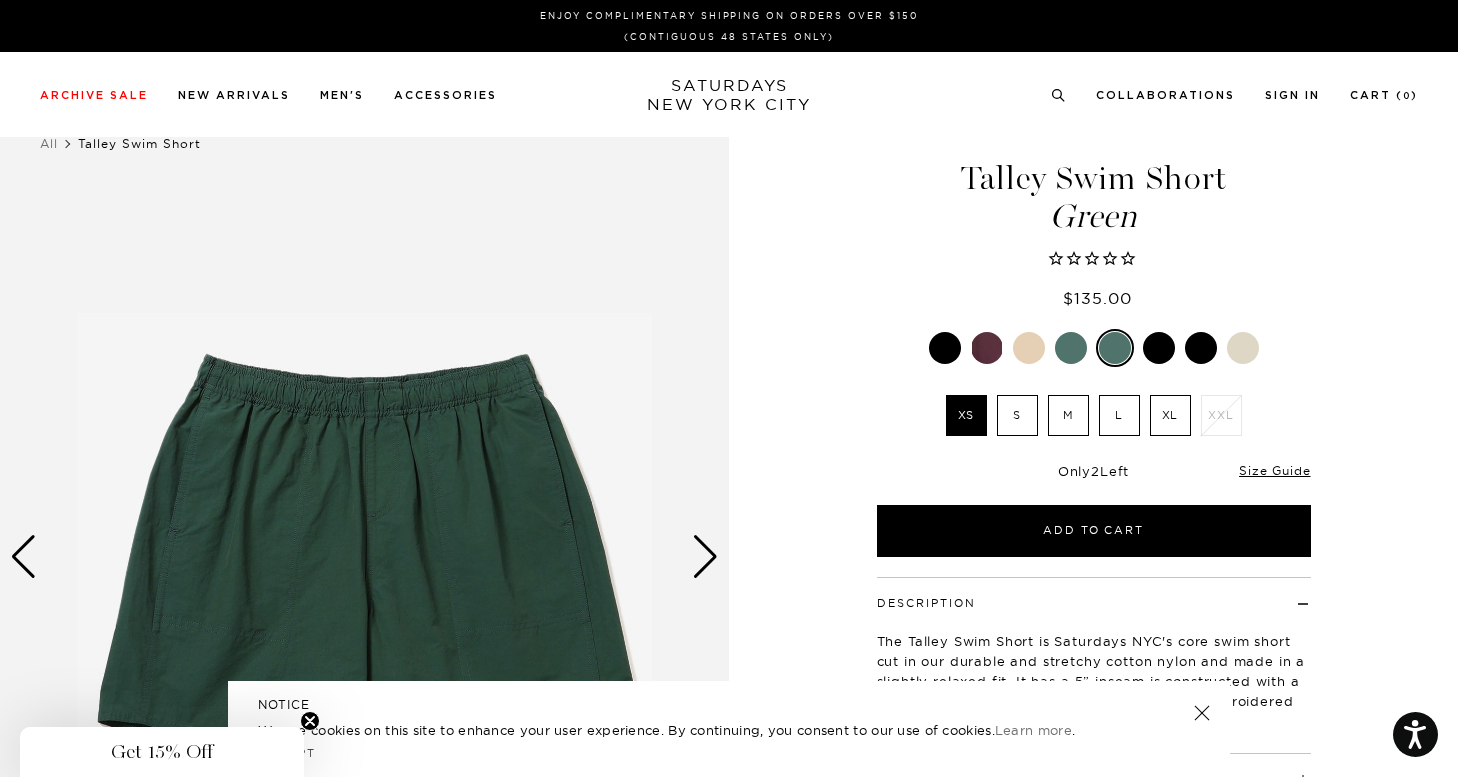 click at bounding box center (1201, 348) 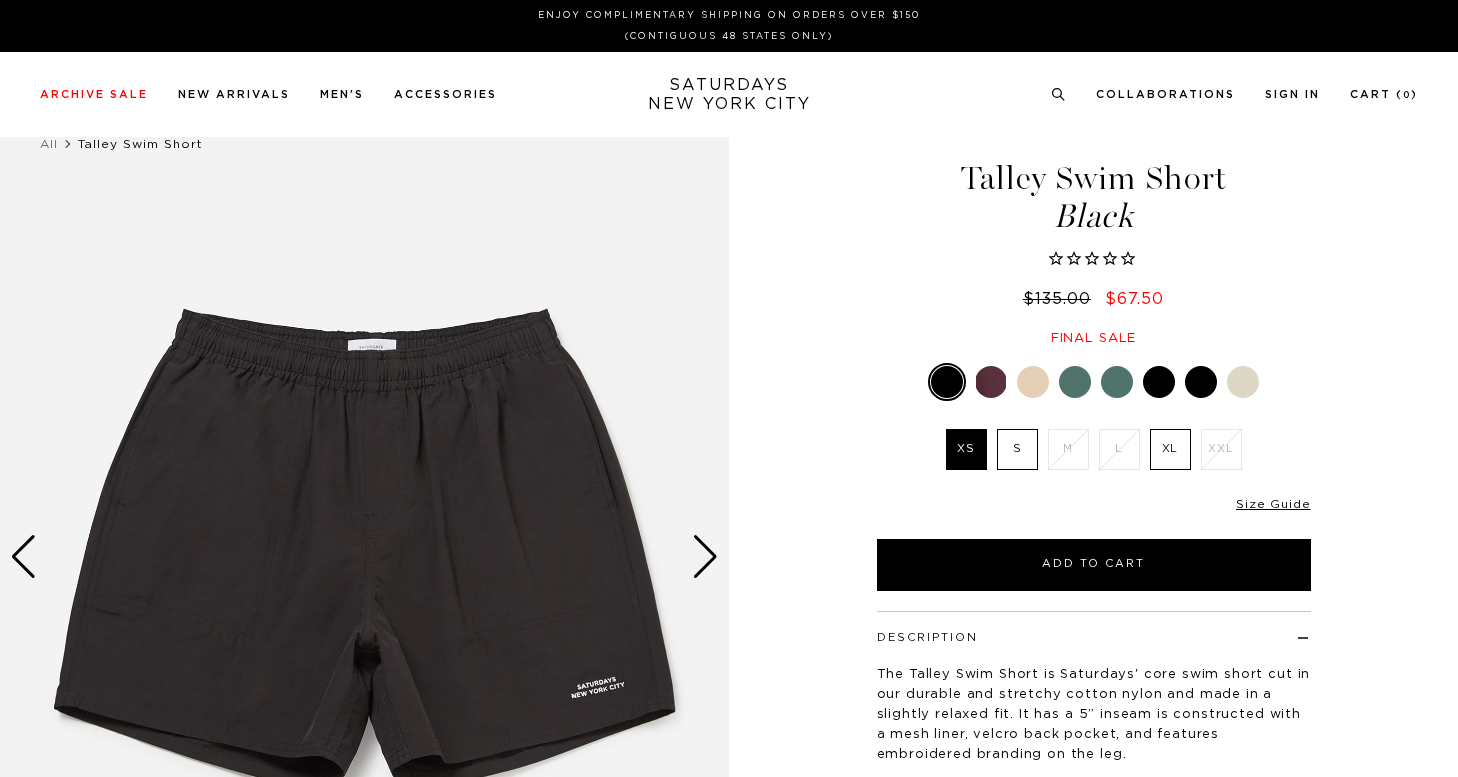 scroll, scrollTop: 0, scrollLeft: 0, axis: both 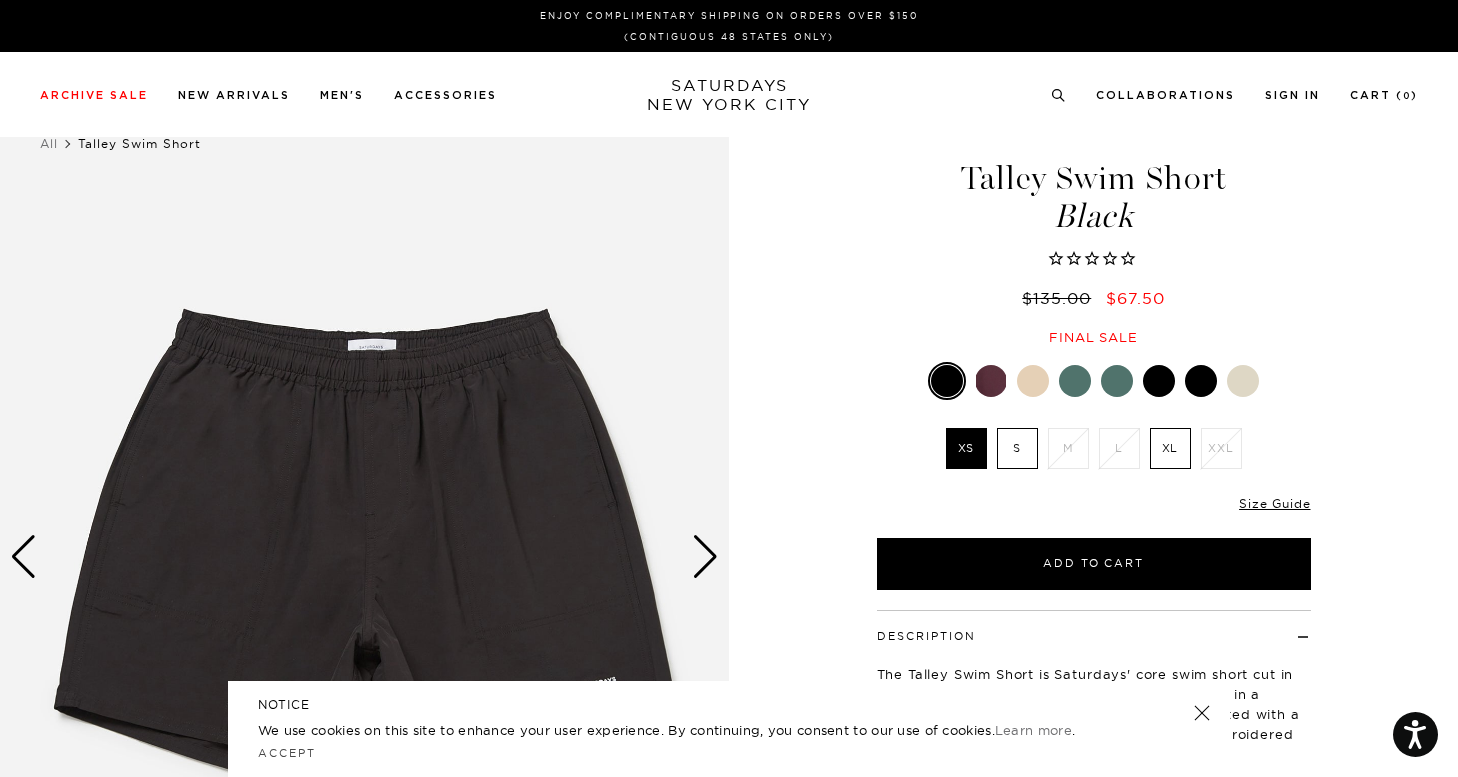 drag, startPoint x: 0, startPoint y: 0, endPoint x: 1229, endPoint y: 353, distance: 1278.6908 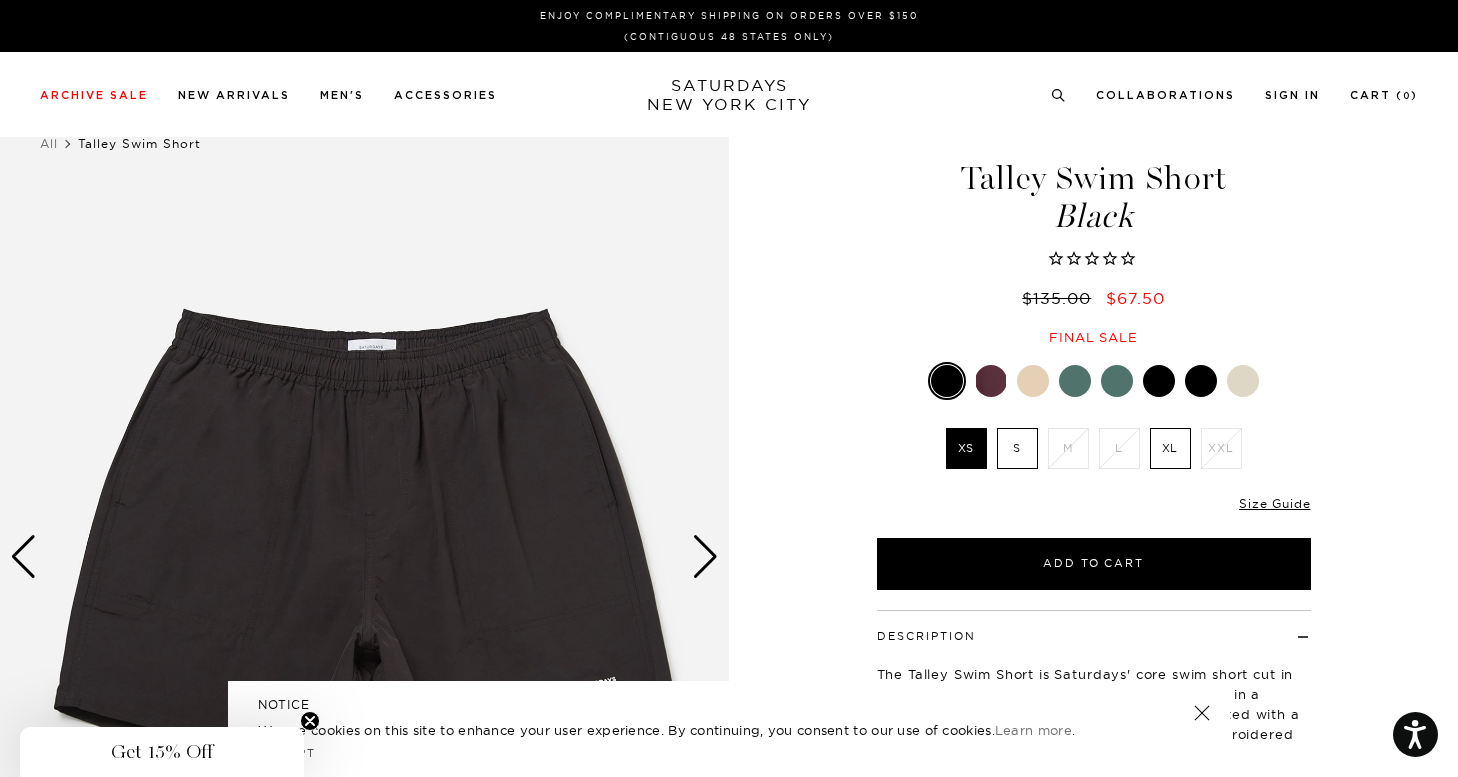 drag, startPoint x: 1229, startPoint y: 353, endPoint x: 1238, endPoint y: 377, distance: 25.632011 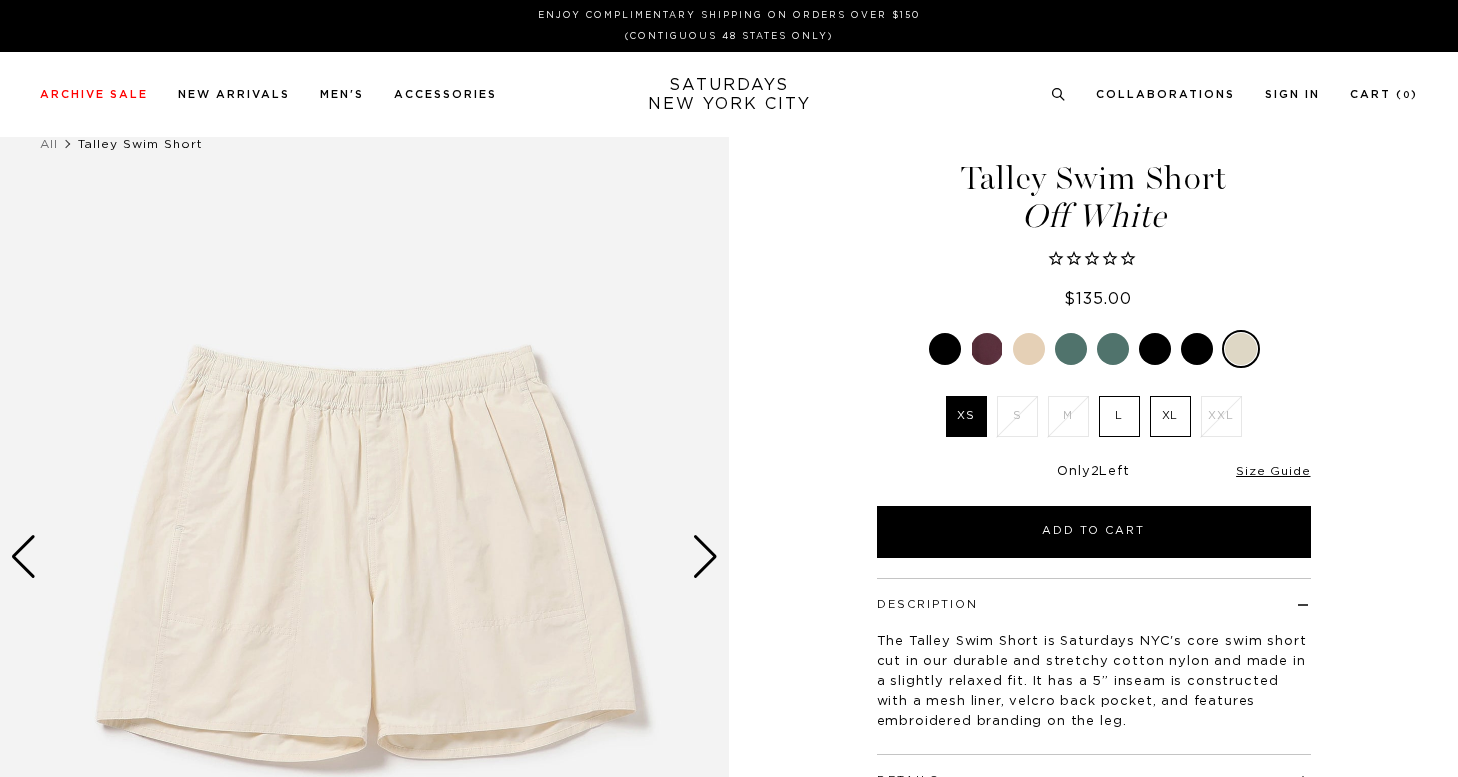 scroll, scrollTop: 0, scrollLeft: 0, axis: both 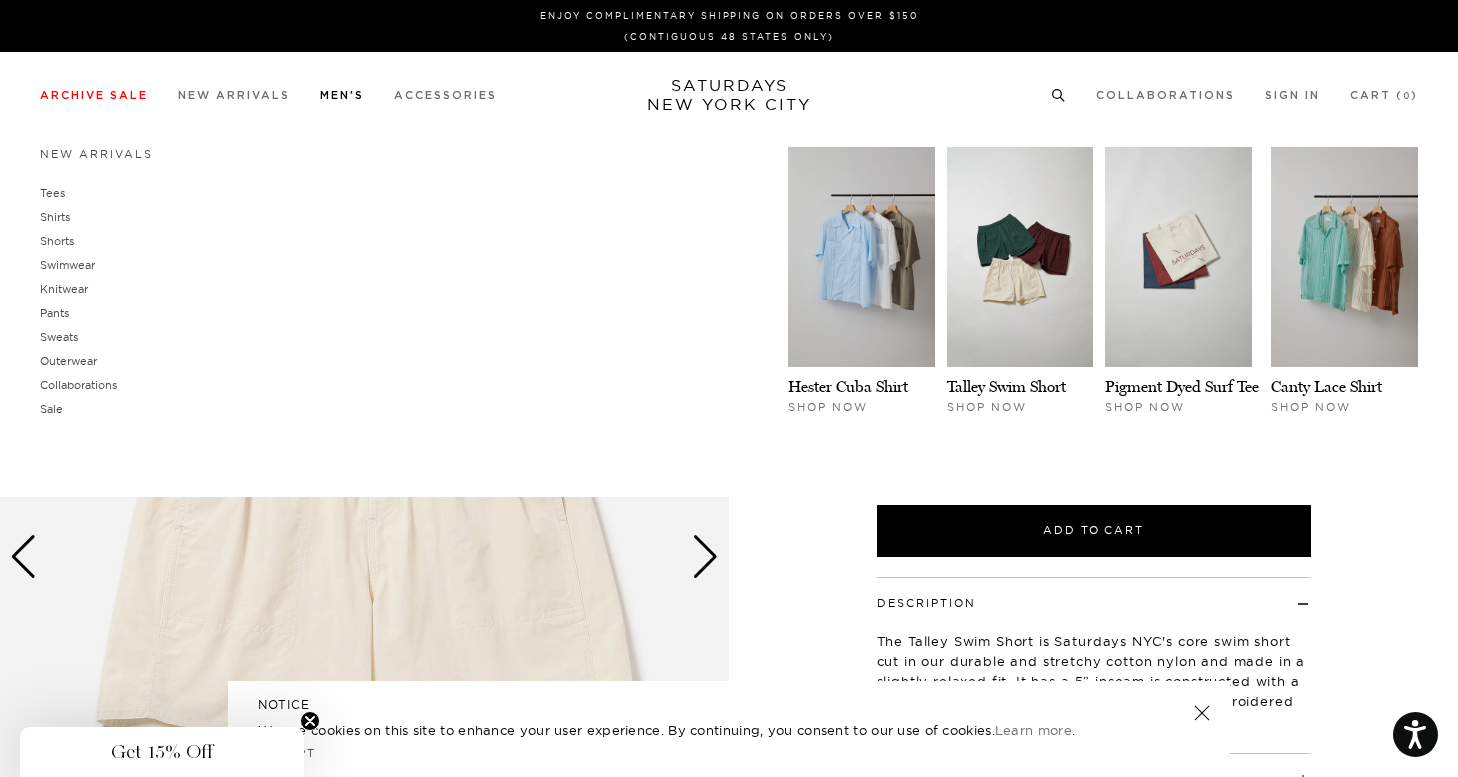 drag, startPoint x: 0, startPoint y: 0, endPoint x: 332, endPoint y: 90, distance: 343.98254 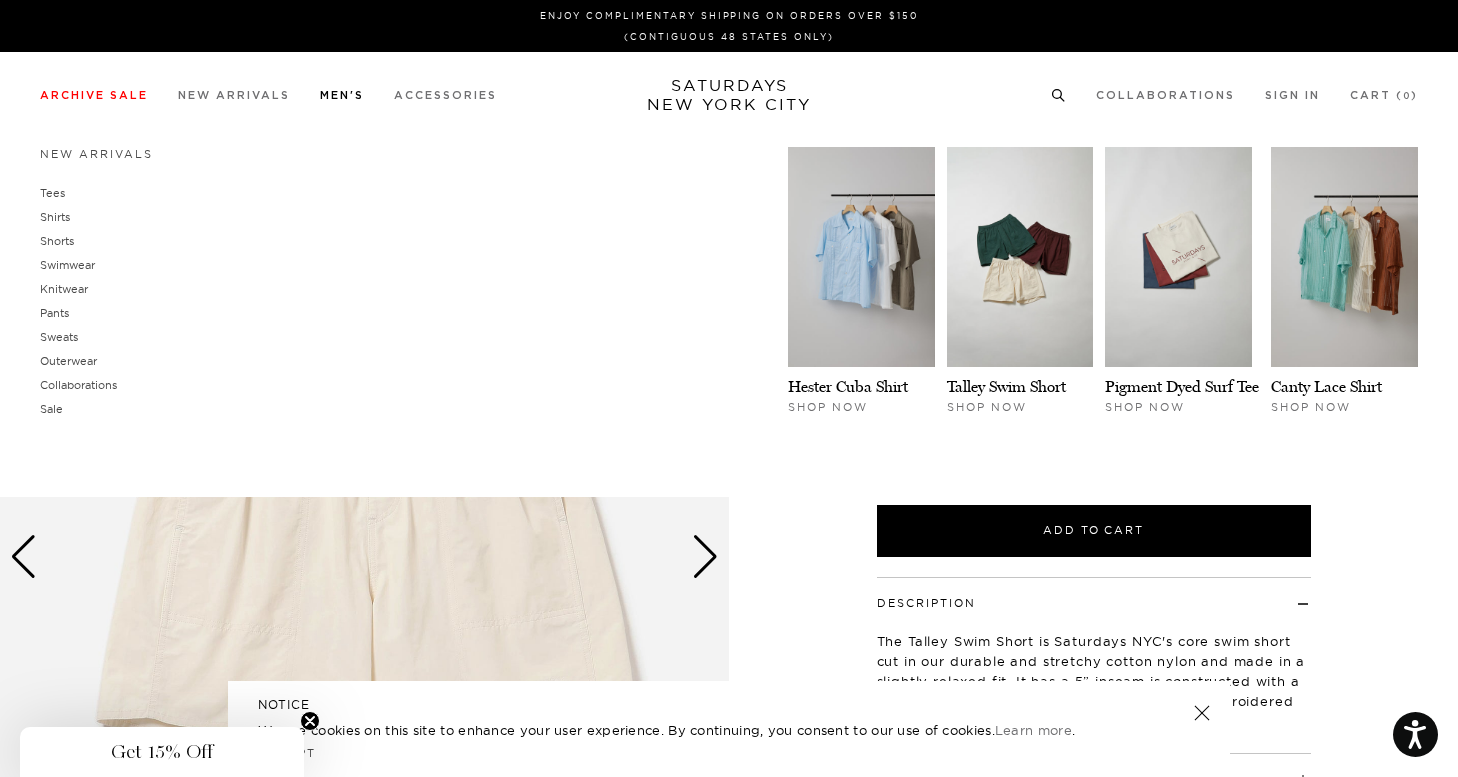 click on "Swimwear" at bounding box center (67, 265) 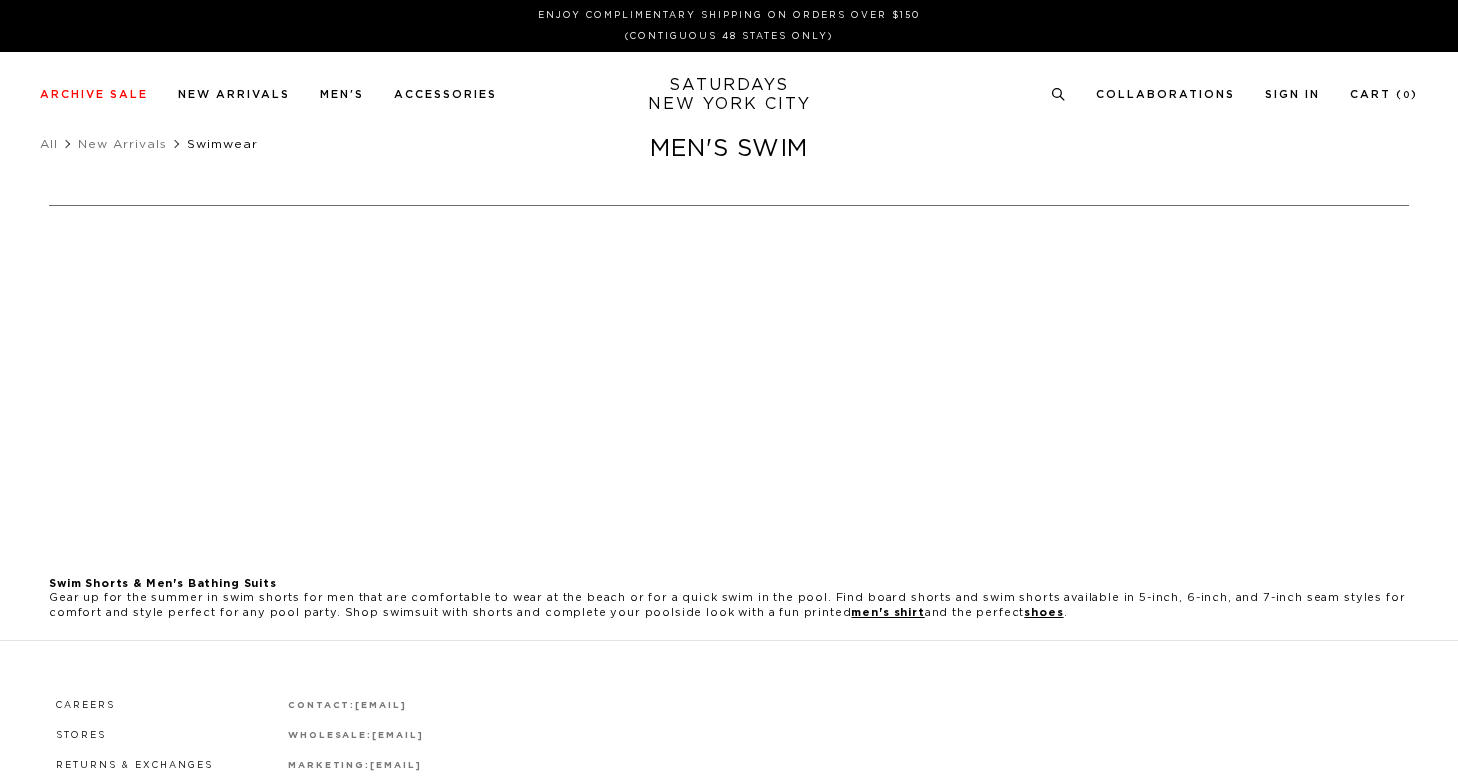 scroll, scrollTop: 0, scrollLeft: 0, axis: both 